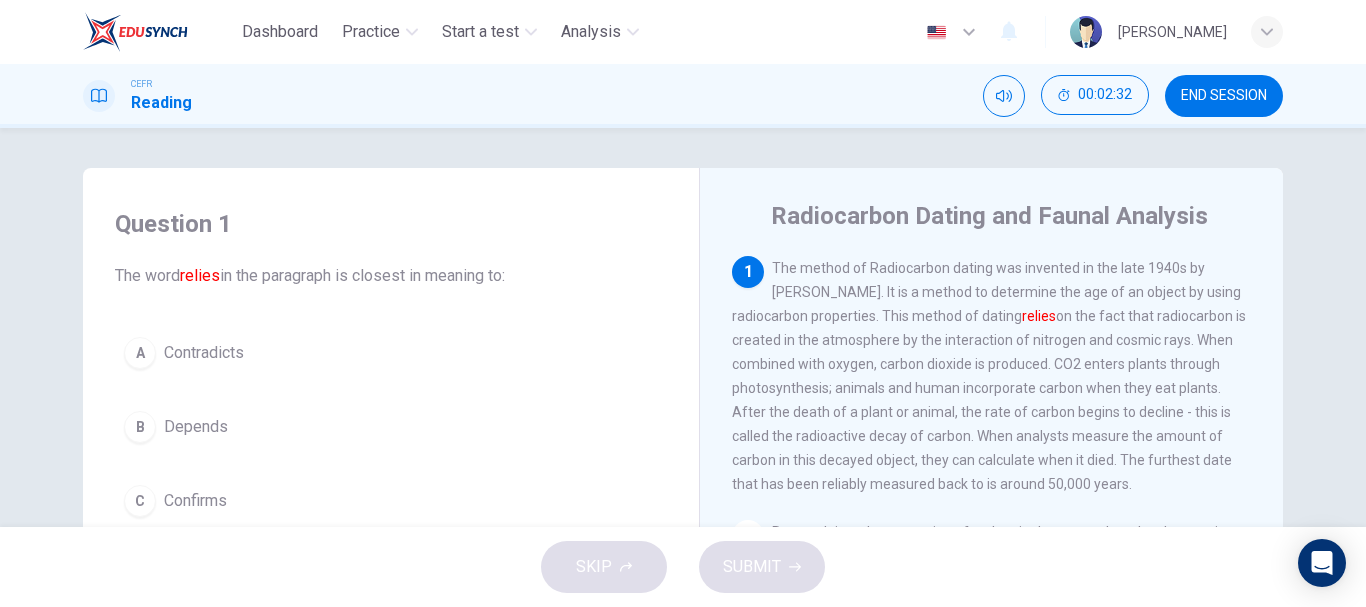 scroll, scrollTop: 0, scrollLeft: 0, axis: both 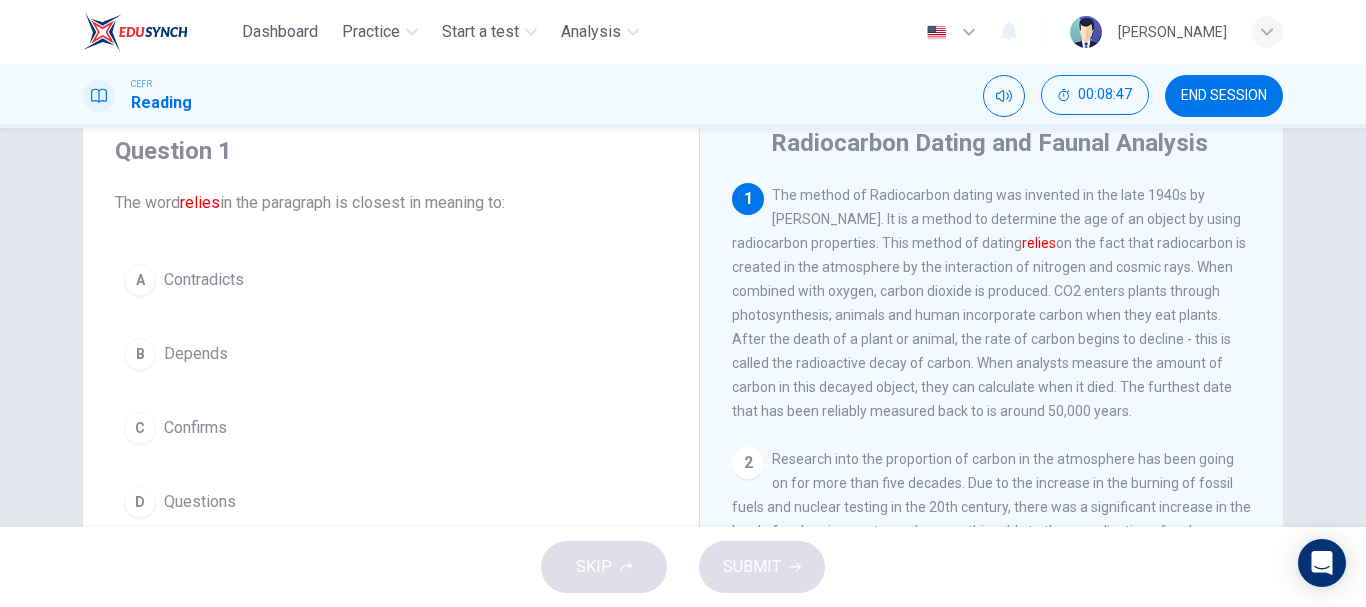 click on "B" at bounding box center [140, 354] 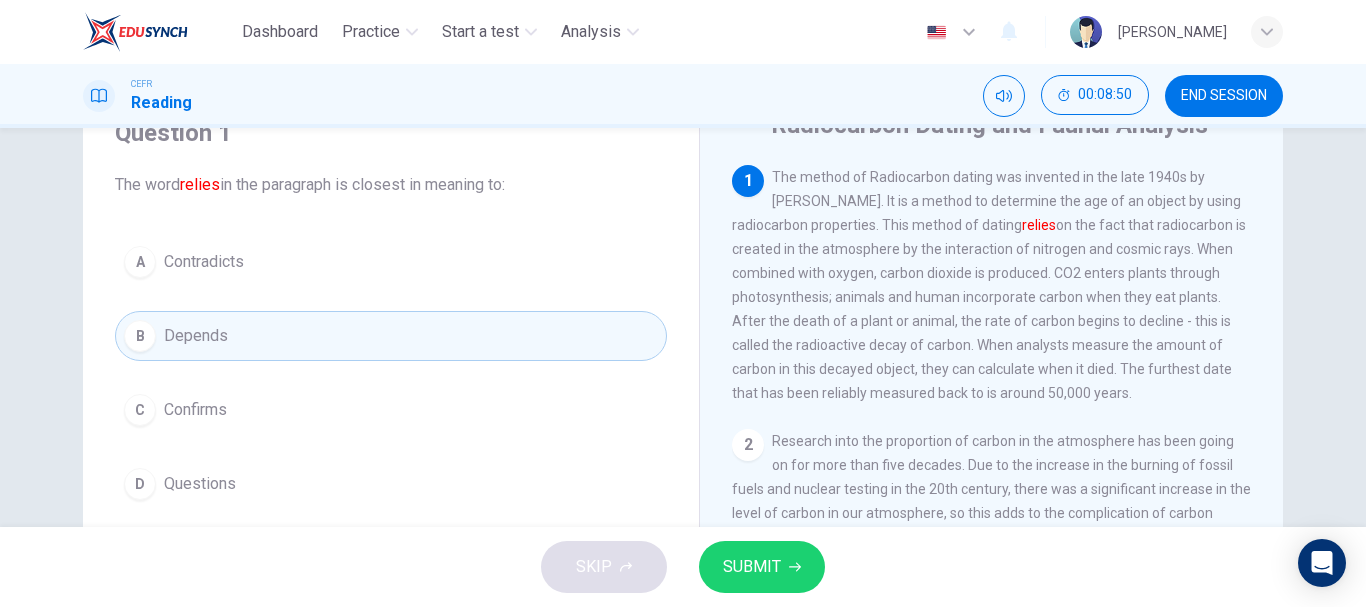 scroll, scrollTop: 88, scrollLeft: 0, axis: vertical 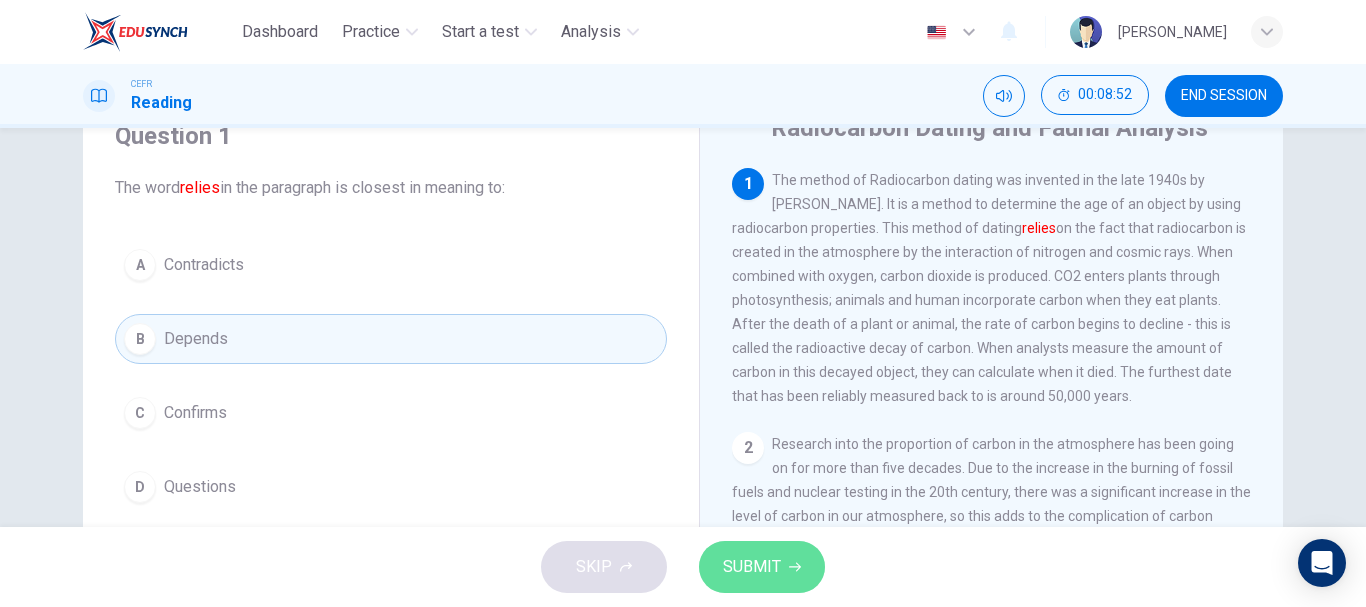 click on "SUBMIT" at bounding box center [752, 567] 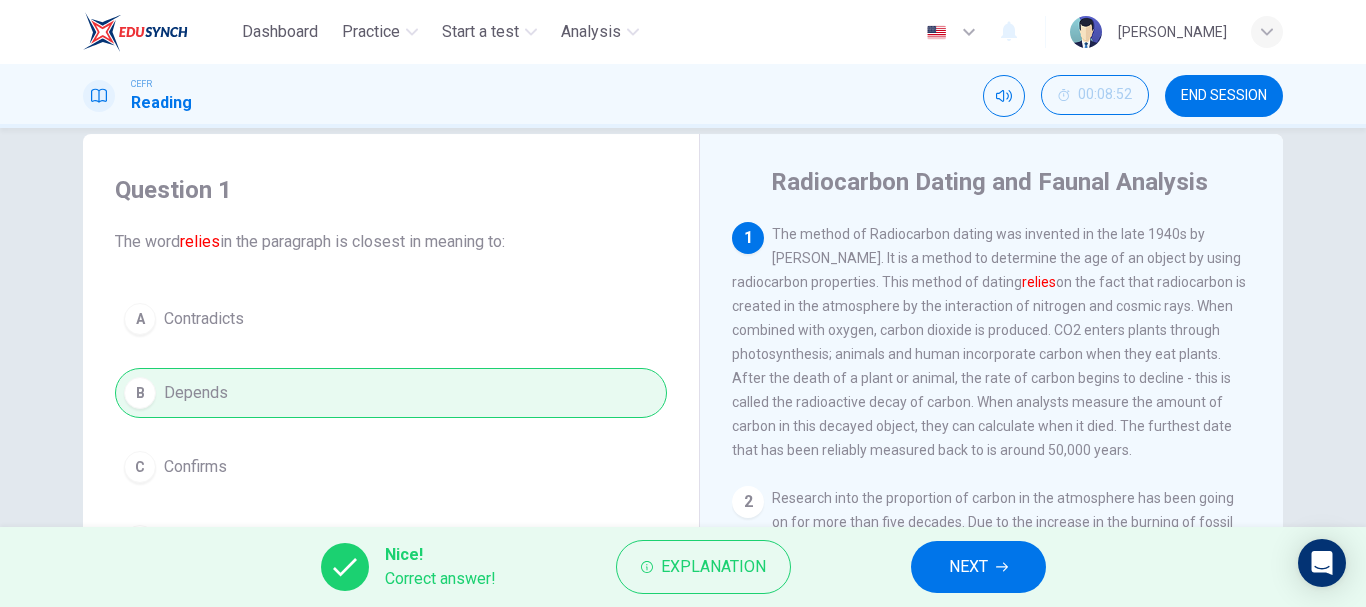 scroll, scrollTop: 0, scrollLeft: 0, axis: both 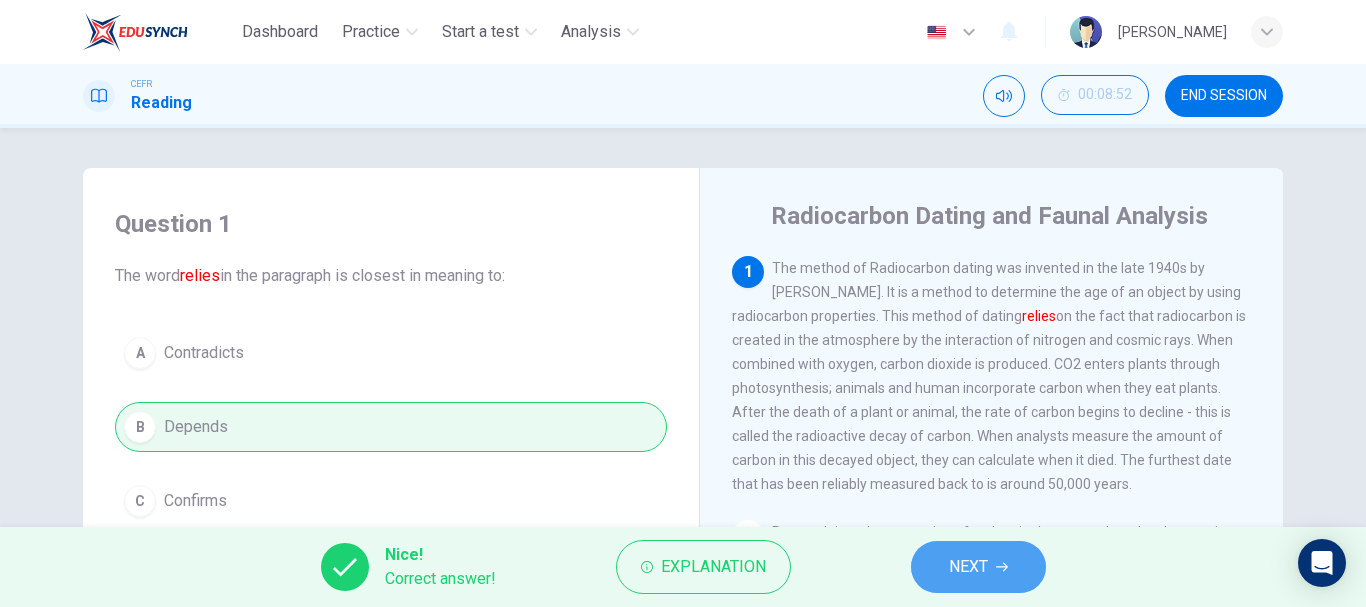click on "NEXT" at bounding box center (968, 567) 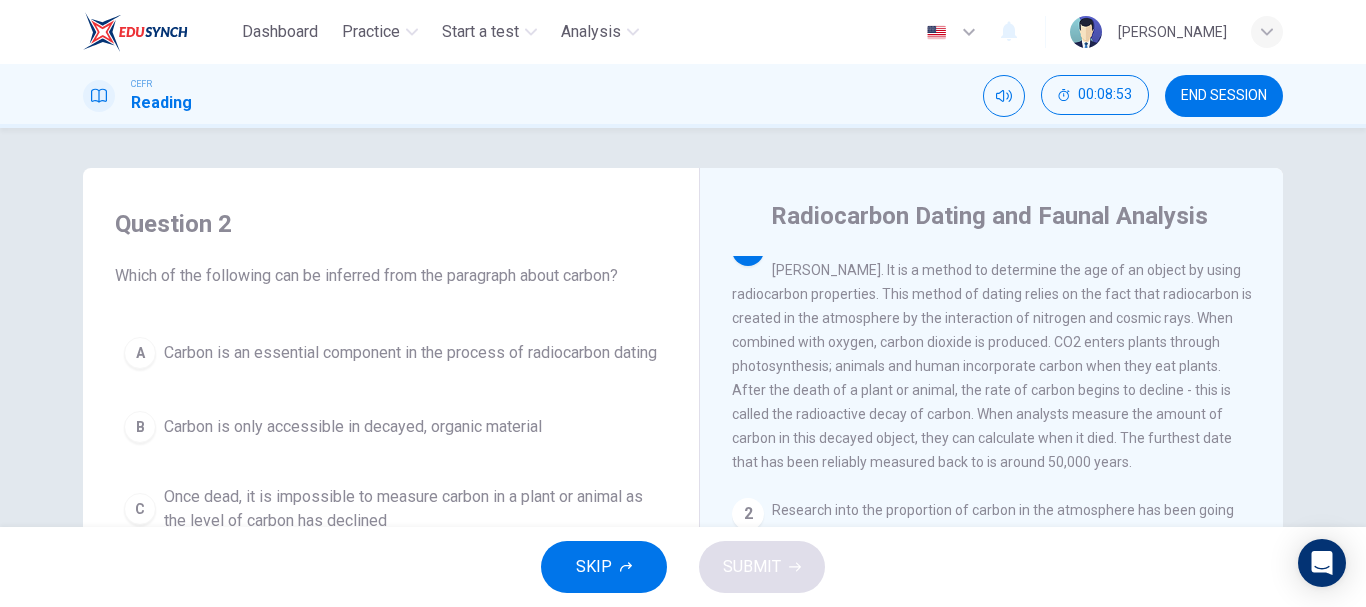 scroll, scrollTop: 0, scrollLeft: 0, axis: both 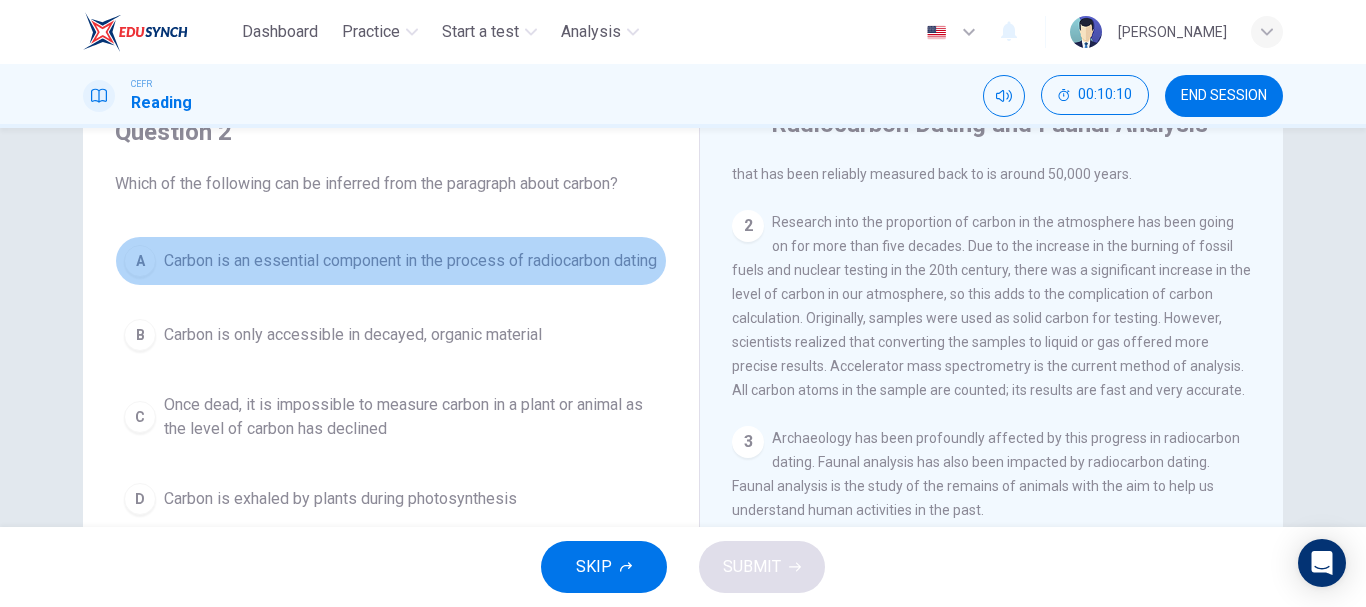 click on "Carbon is an essential component in the process of radiocarbon dating" at bounding box center (410, 261) 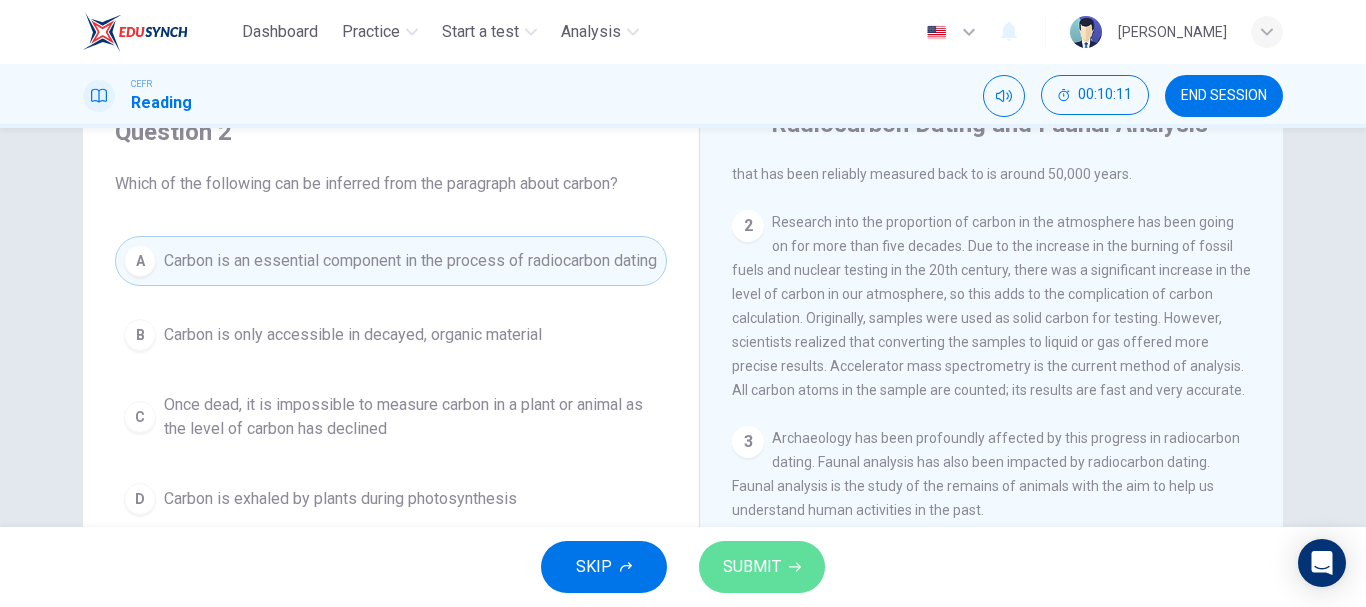 click on "SUBMIT" at bounding box center [762, 567] 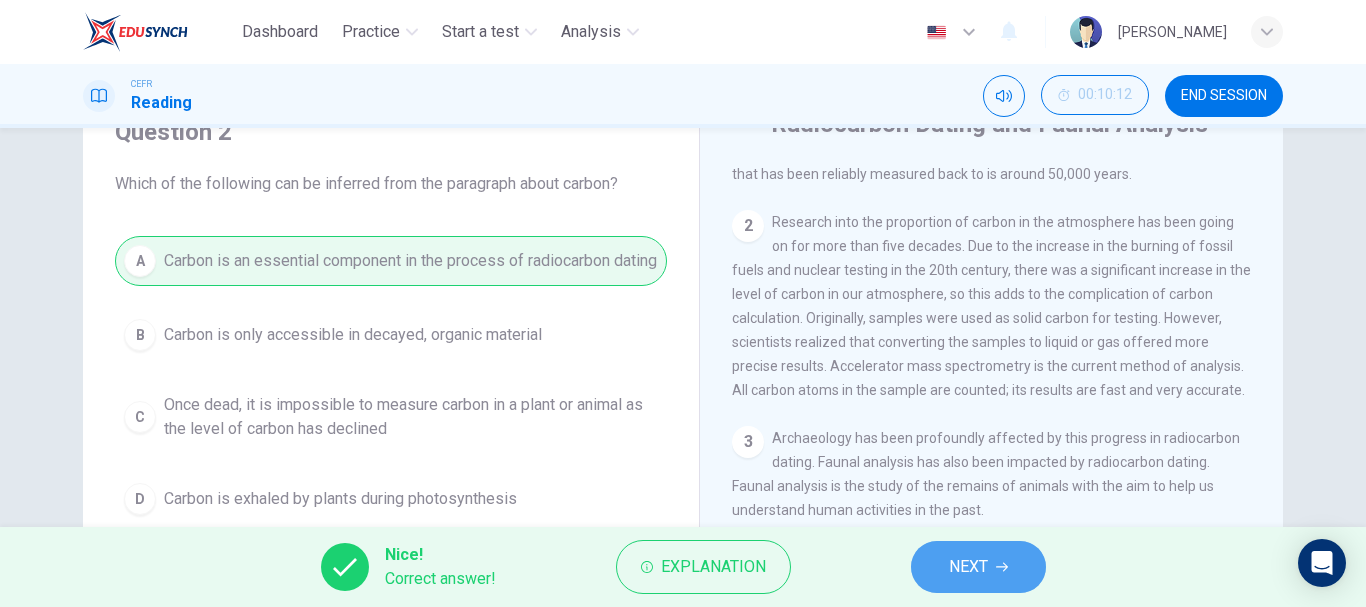 click on "NEXT" at bounding box center (978, 567) 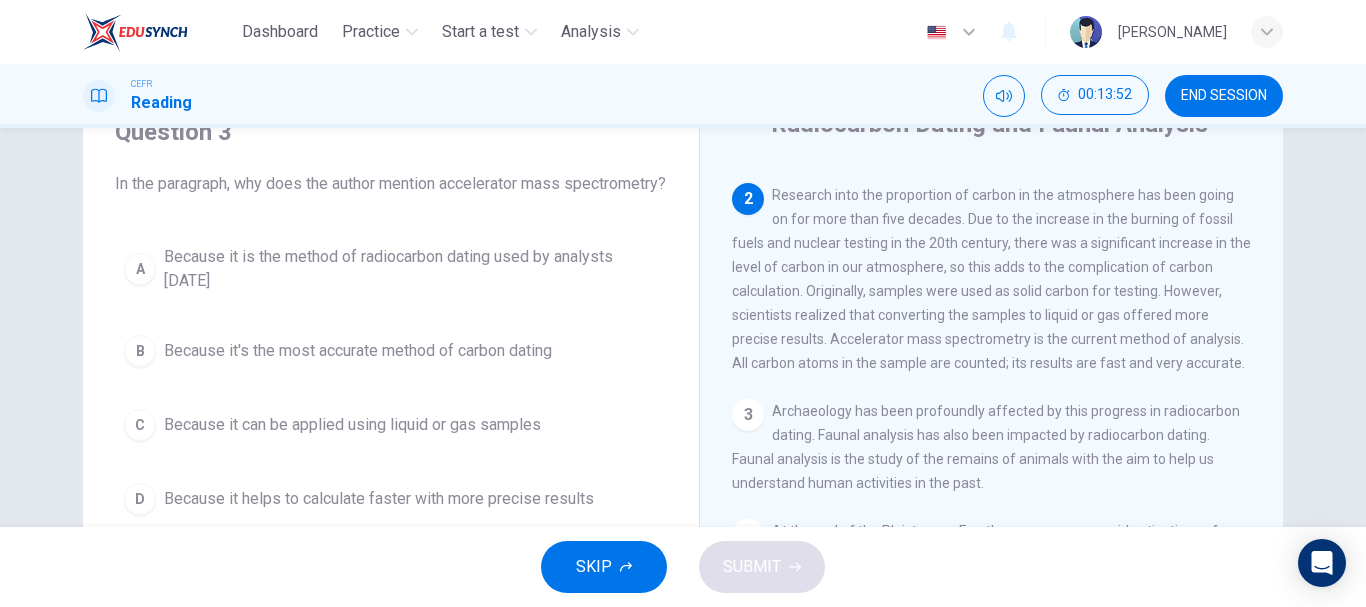 scroll, scrollTop: 246, scrollLeft: 0, axis: vertical 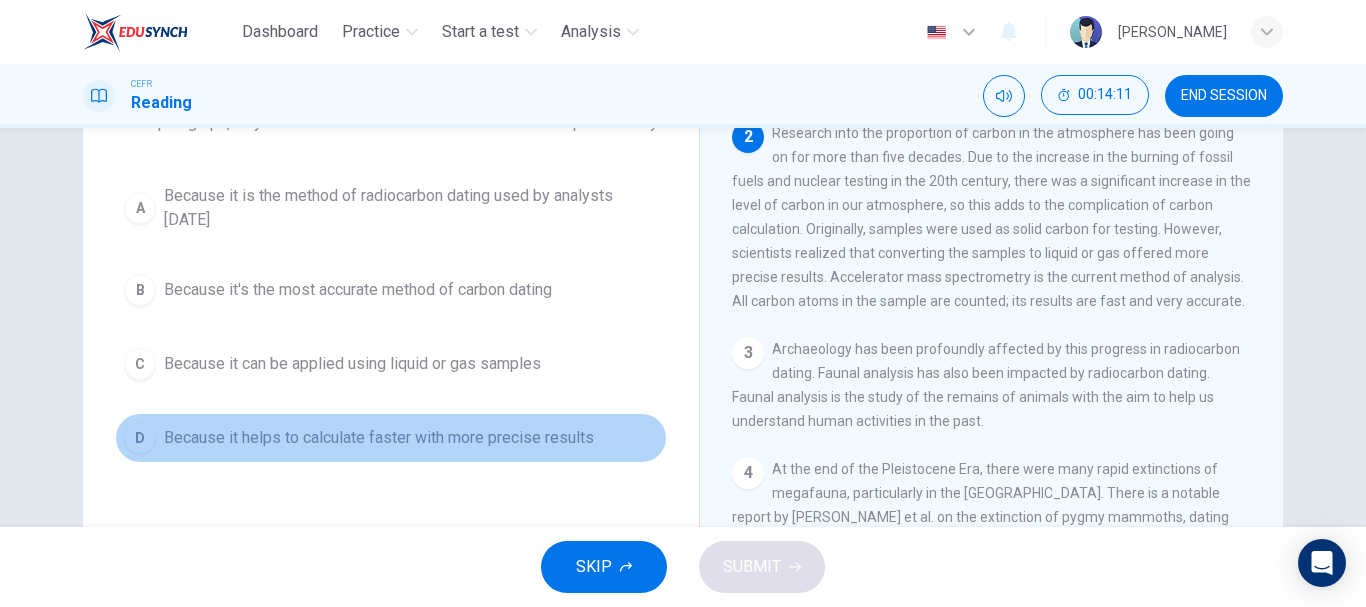 click on "Because it helps to calculate faster with more precise results" at bounding box center [379, 438] 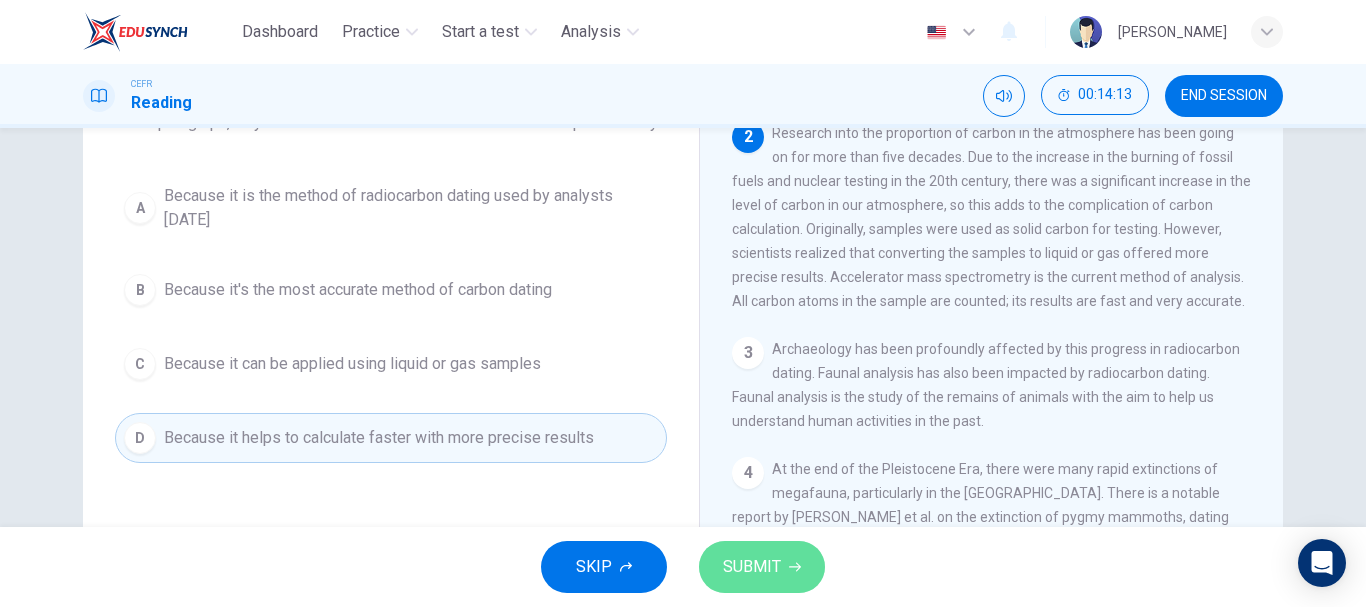 click on "SUBMIT" at bounding box center [752, 567] 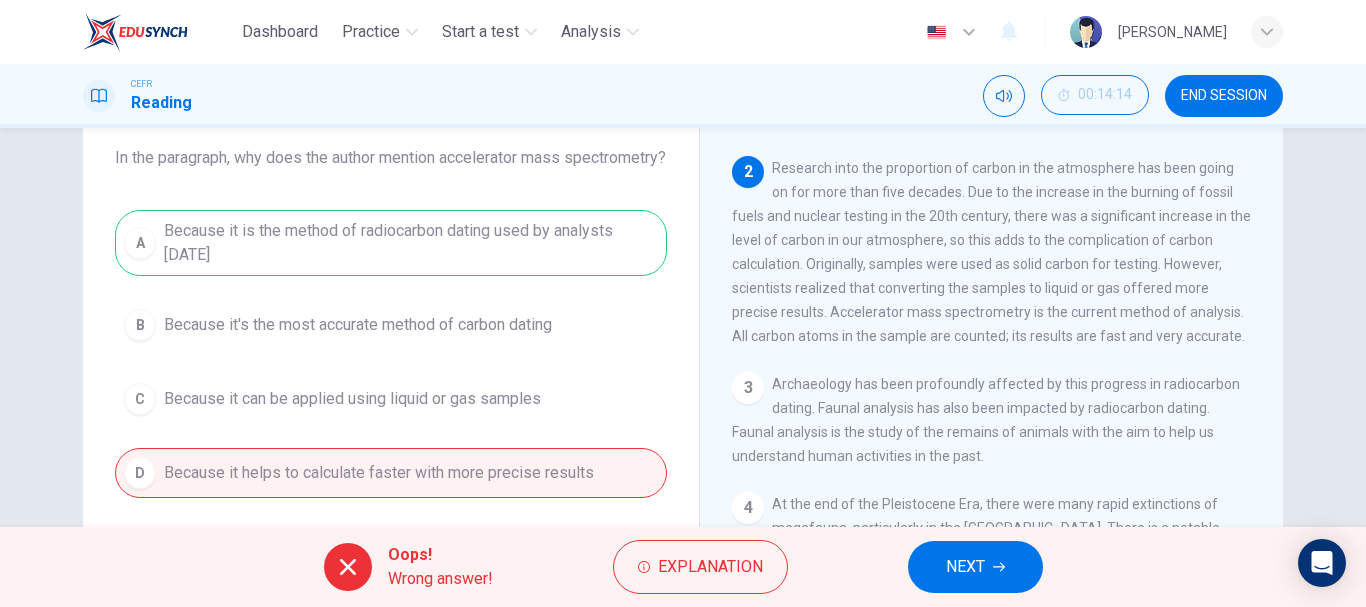 scroll, scrollTop: 125, scrollLeft: 0, axis: vertical 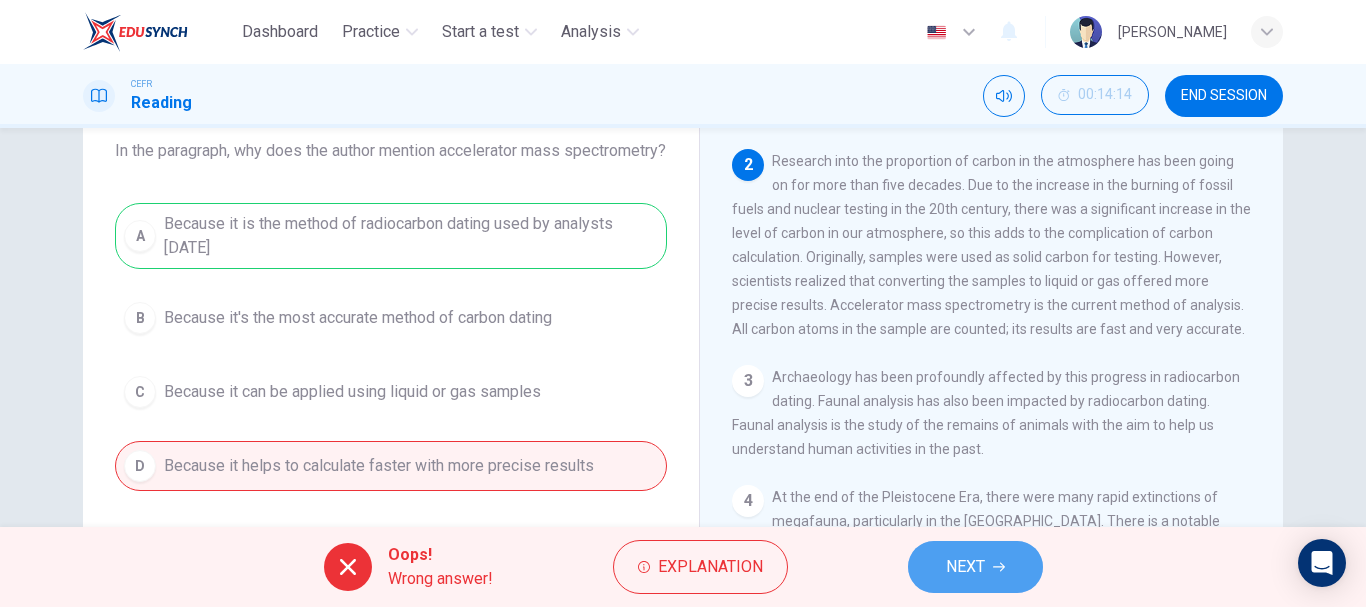 click on "NEXT" at bounding box center [965, 567] 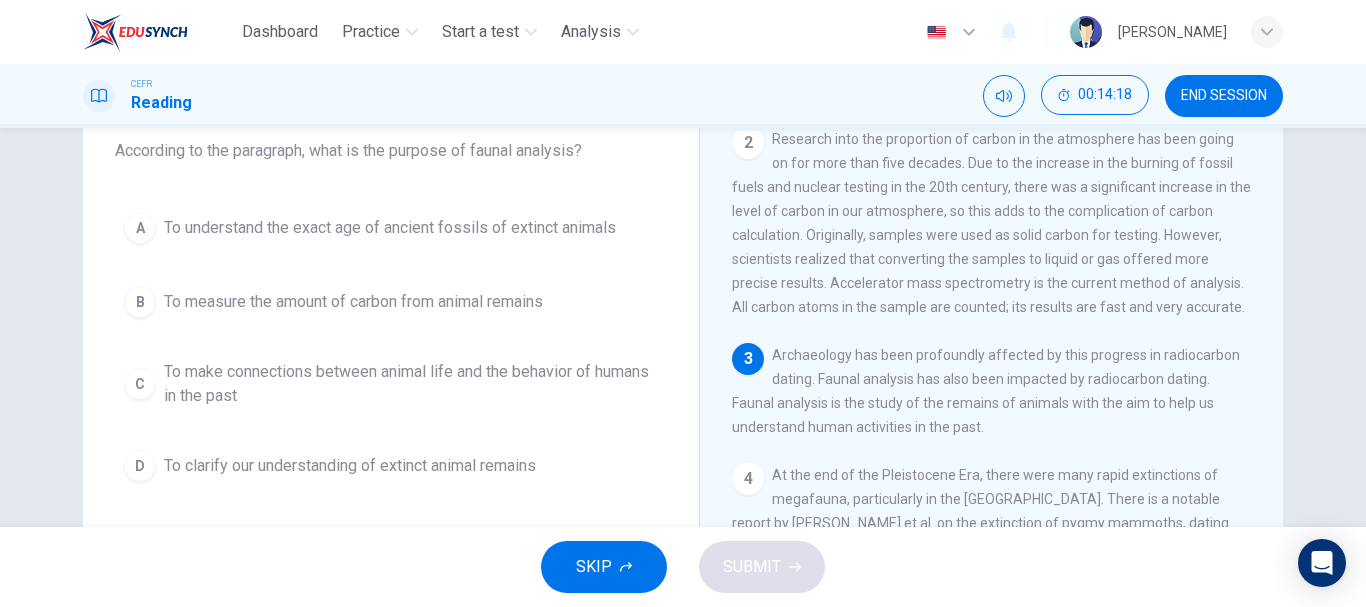 scroll, scrollTop: 271, scrollLeft: 0, axis: vertical 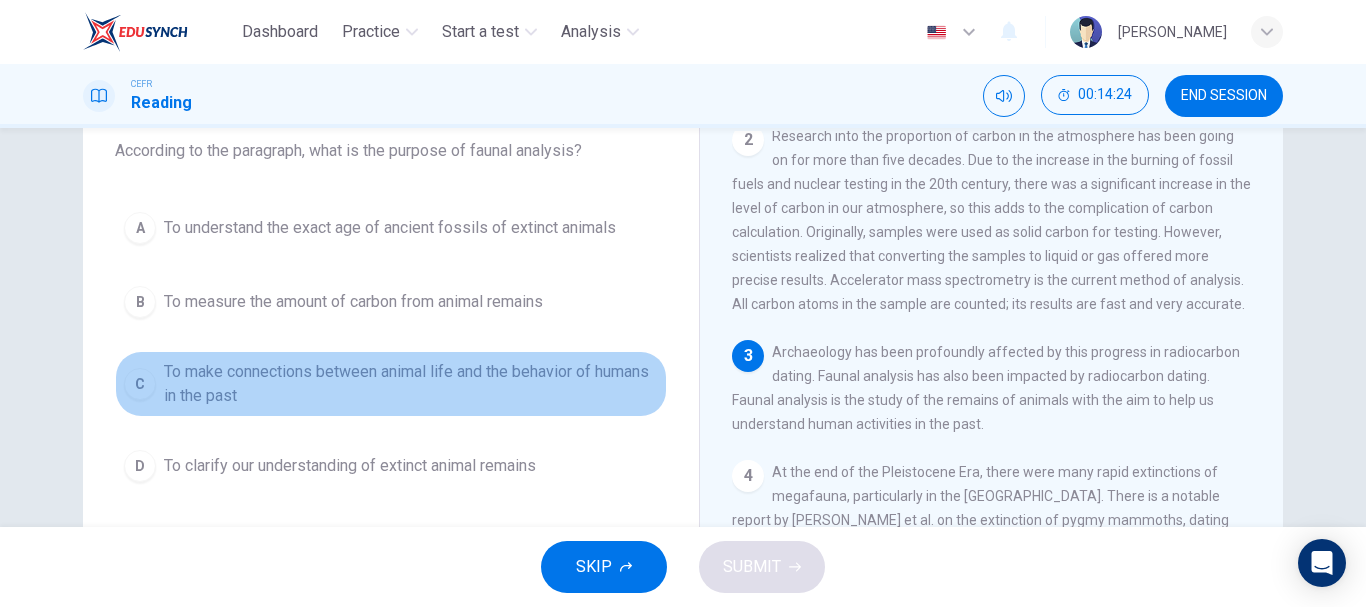 click on "To make connections between animal life and the behavior of humans in the past" at bounding box center (411, 384) 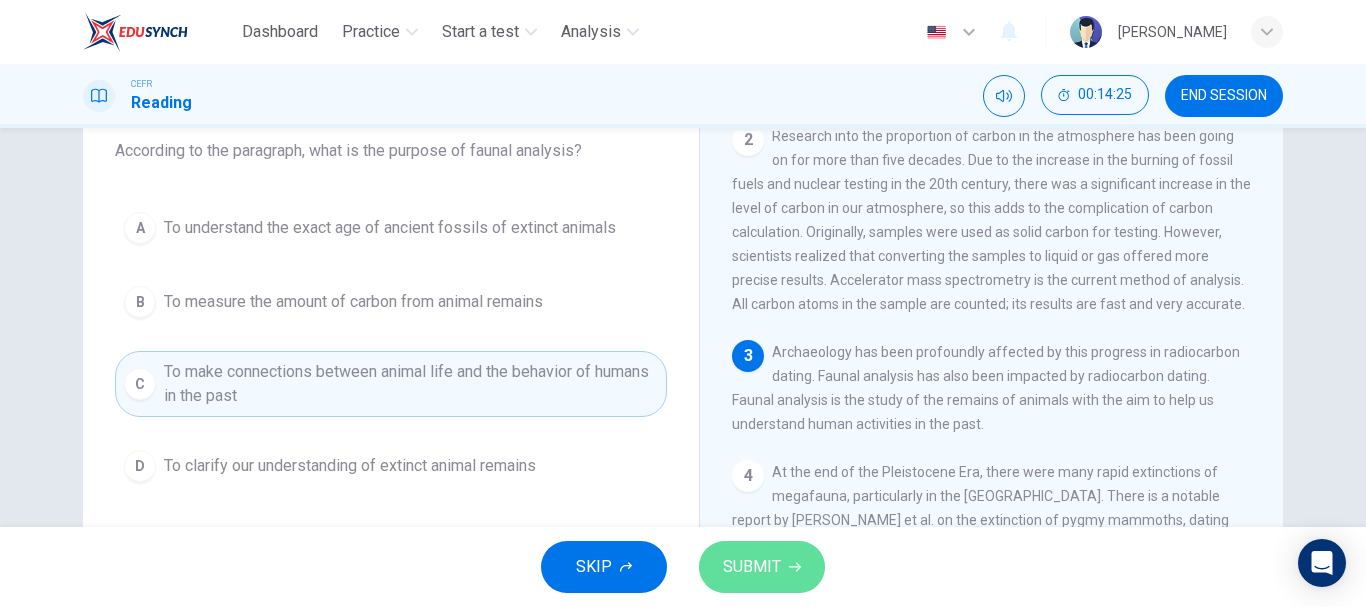 click on "SUBMIT" at bounding box center (762, 567) 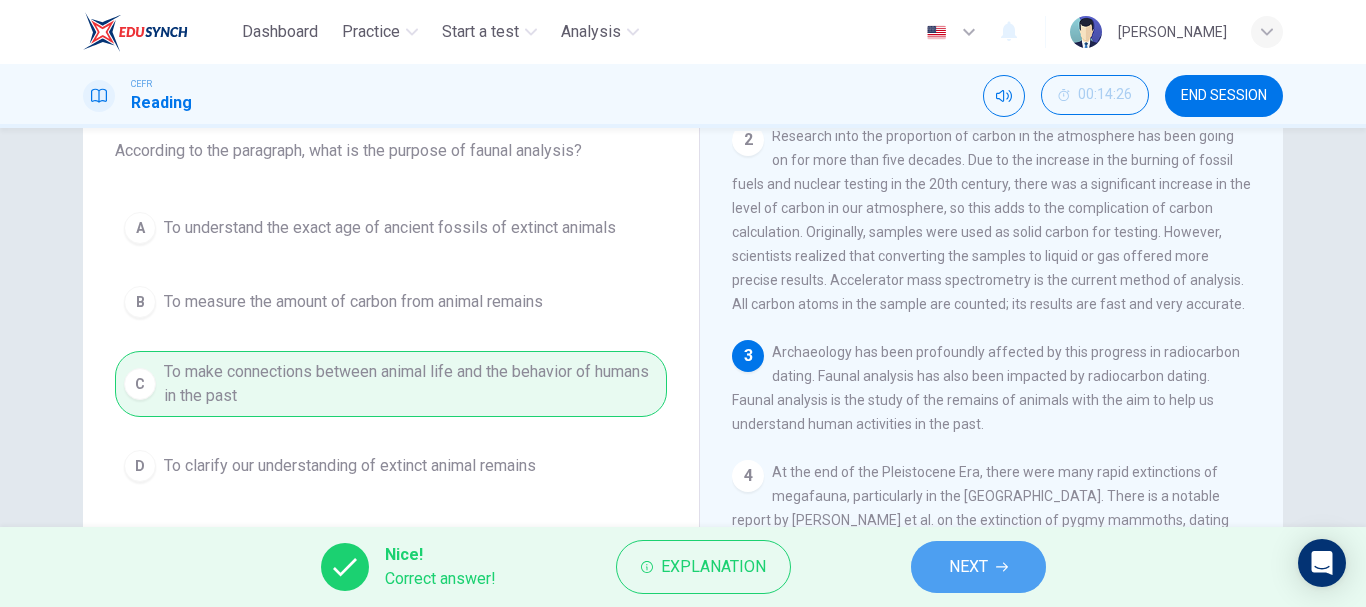 click on "NEXT" at bounding box center [968, 567] 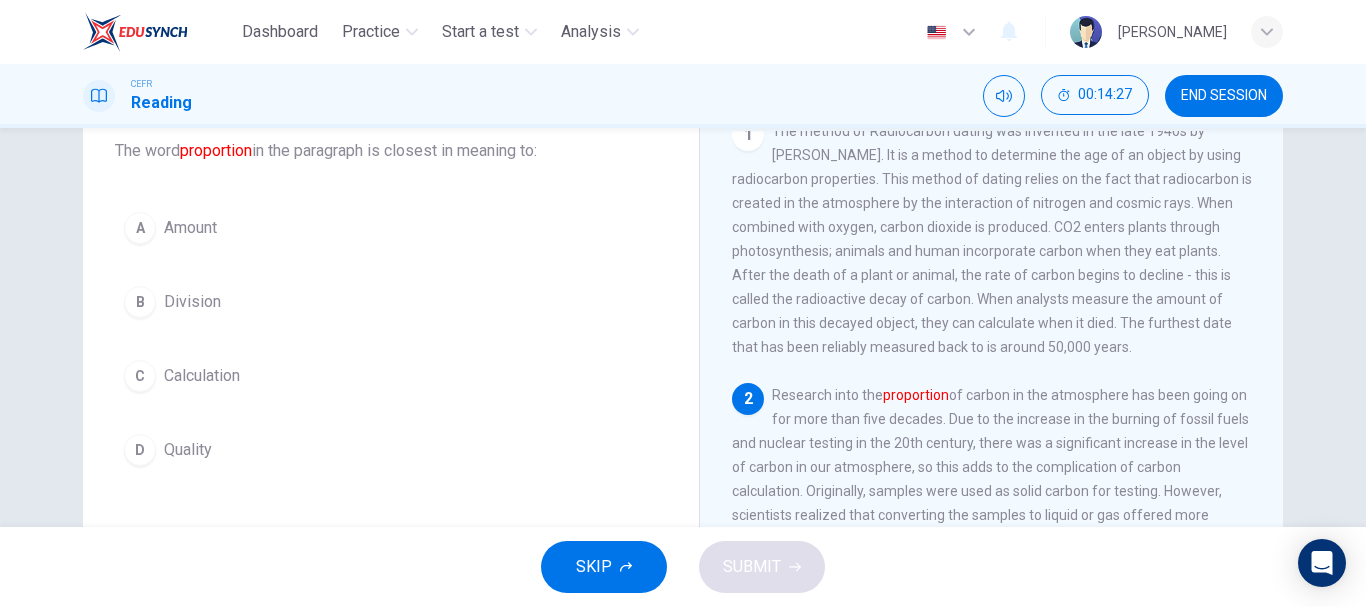 scroll, scrollTop: 9, scrollLeft: 0, axis: vertical 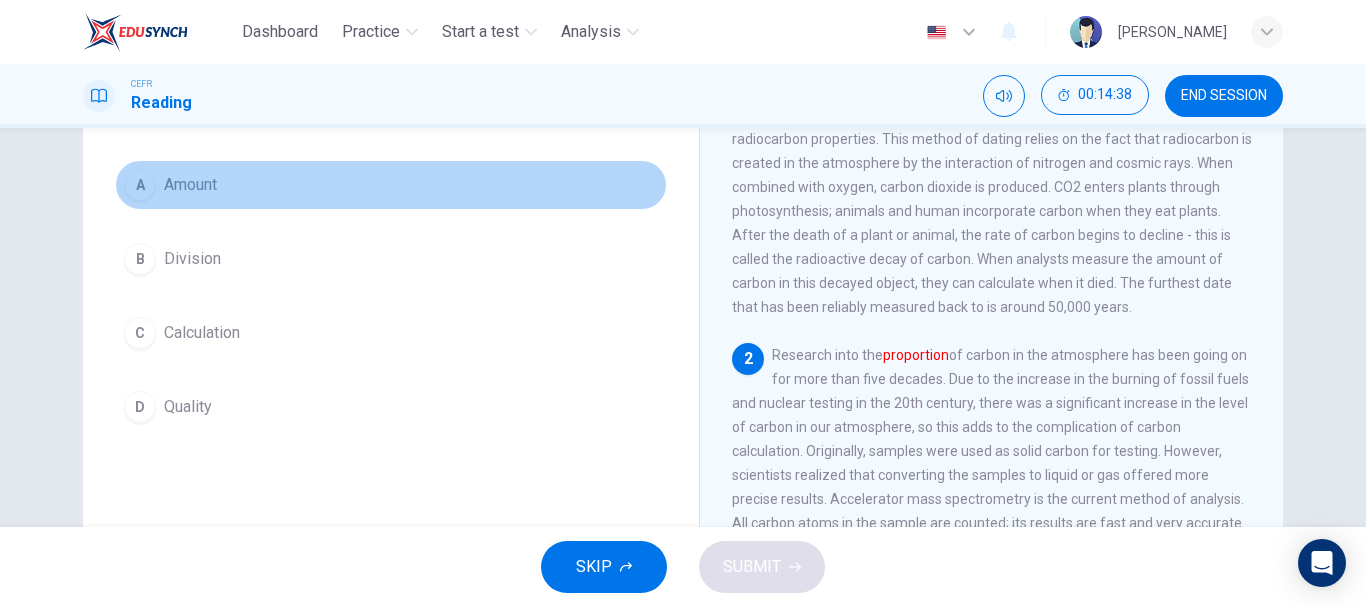 click on "A" at bounding box center [140, 185] 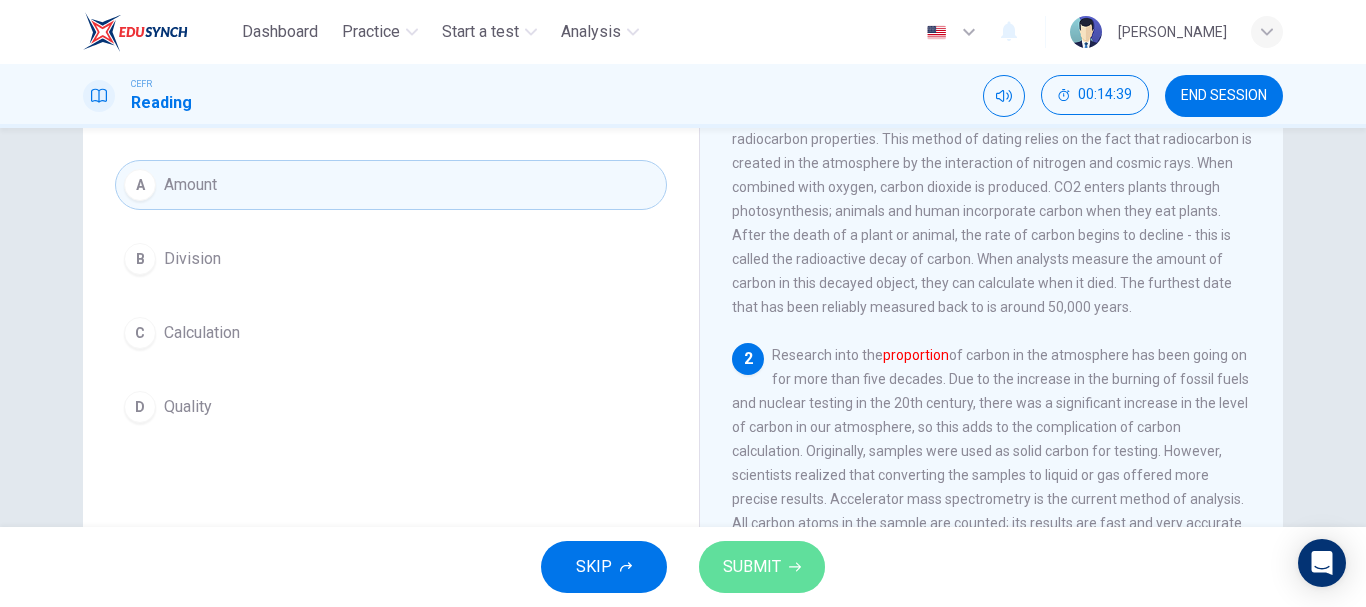 click on "SUBMIT" at bounding box center [762, 567] 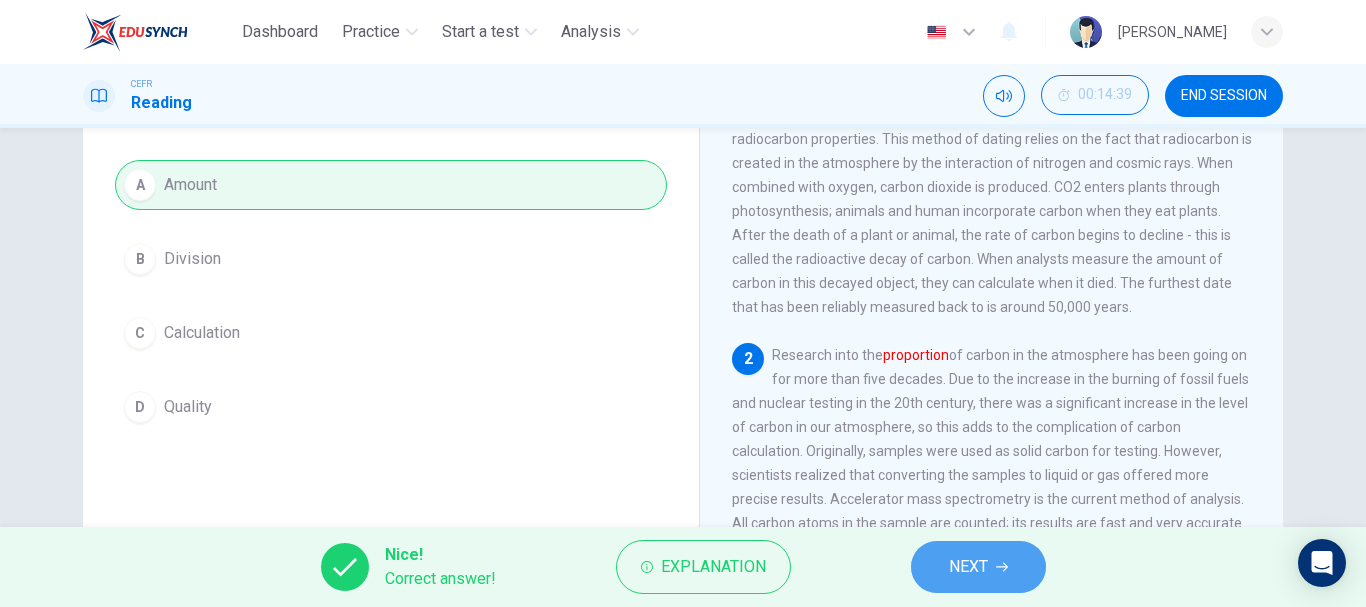 click on "NEXT" at bounding box center (978, 567) 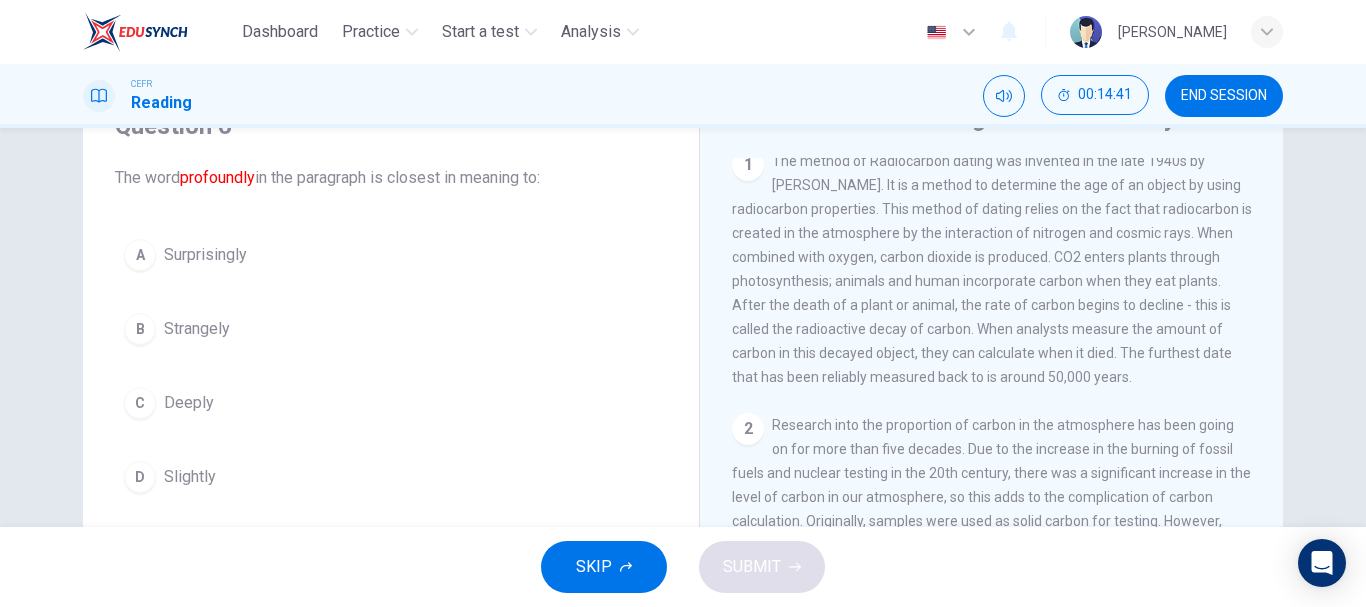 scroll, scrollTop: 94, scrollLeft: 0, axis: vertical 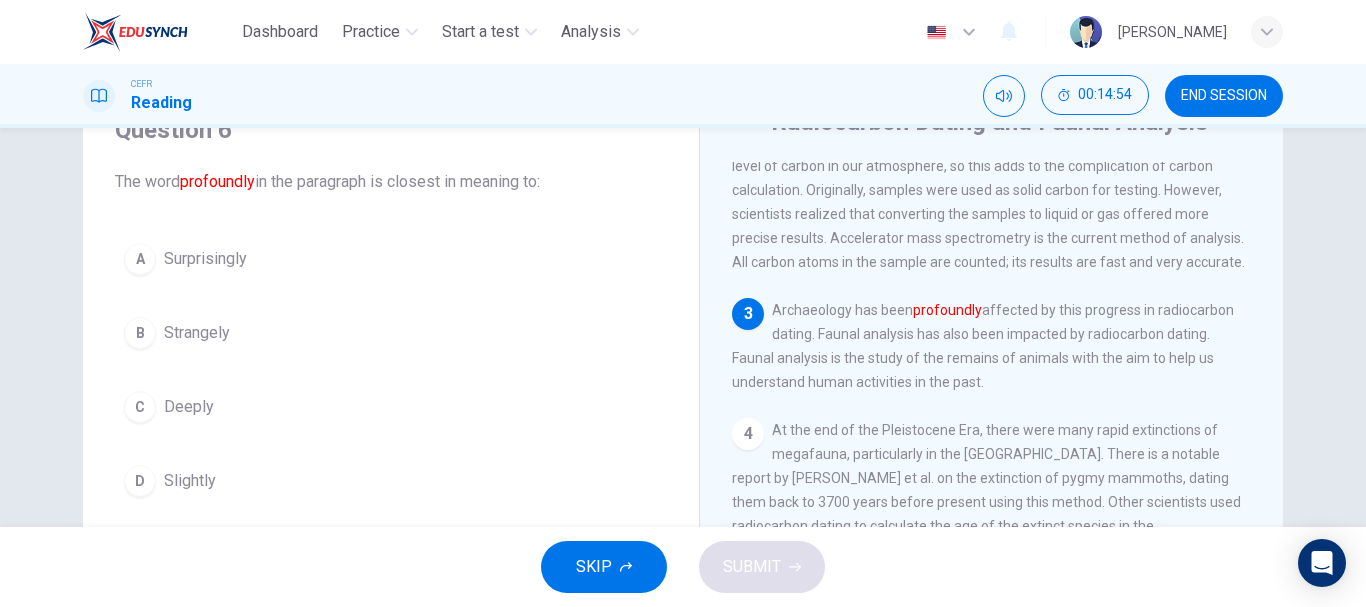 click on "Deeply" at bounding box center [189, 407] 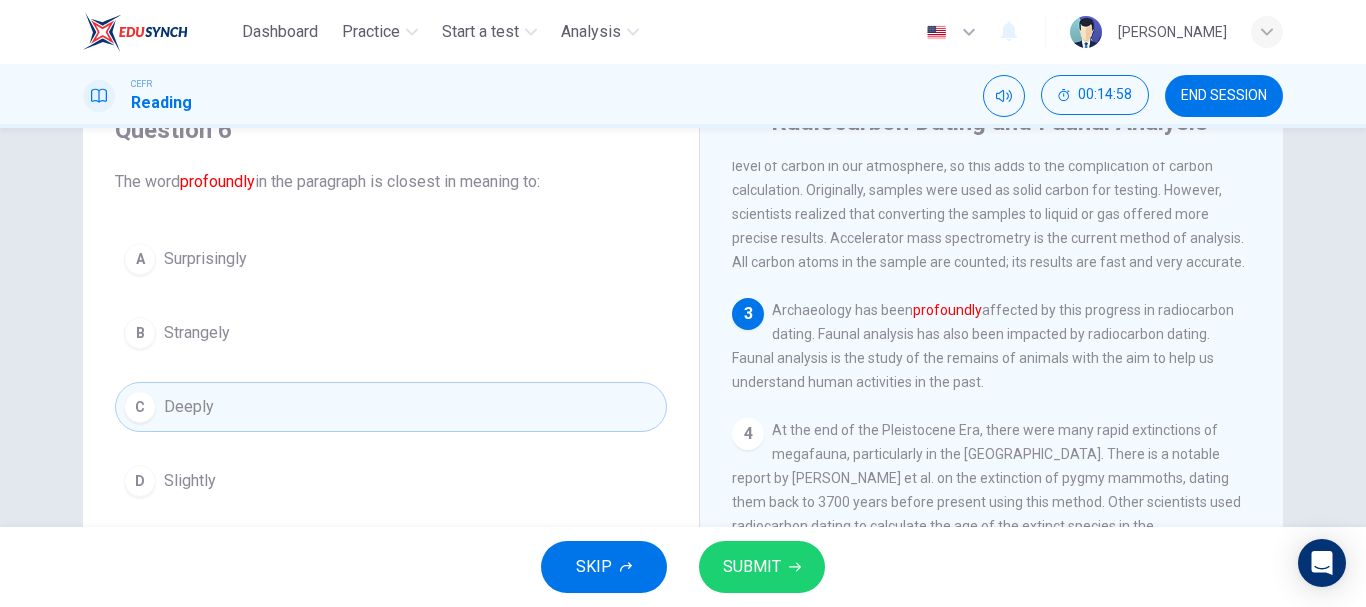 click on "A Surprisingly B Strangely C Deeply D Slightly" at bounding box center [391, 370] 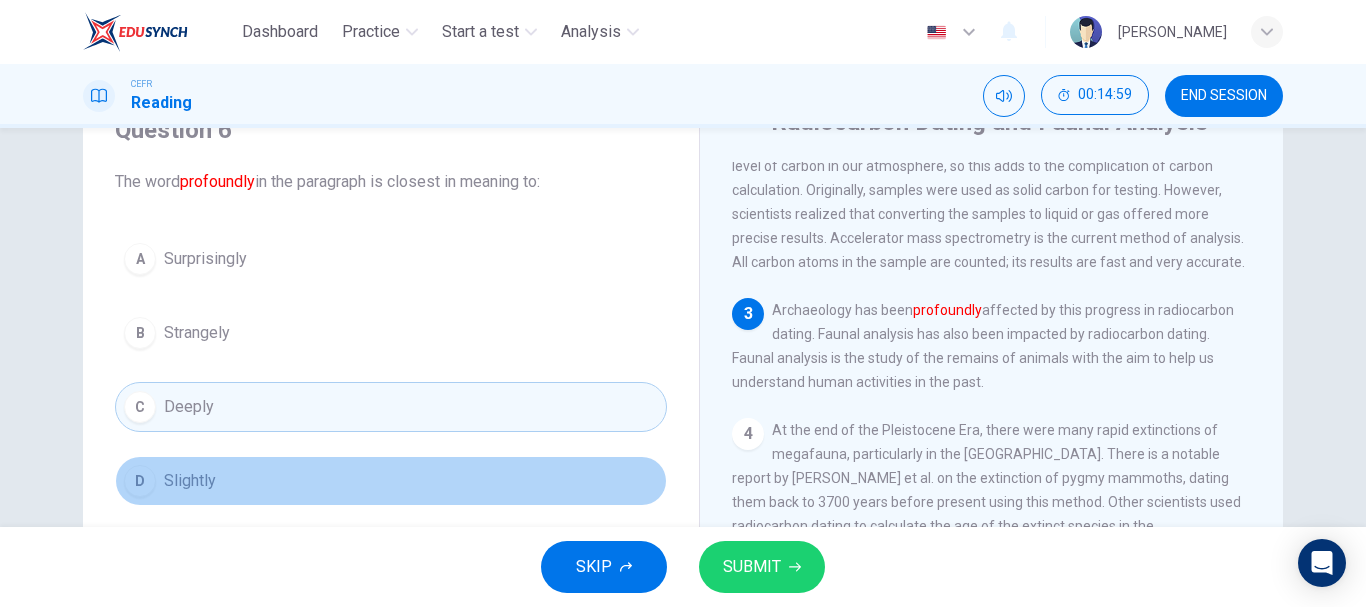 click on "D Slightly" at bounding box center (391, 481) 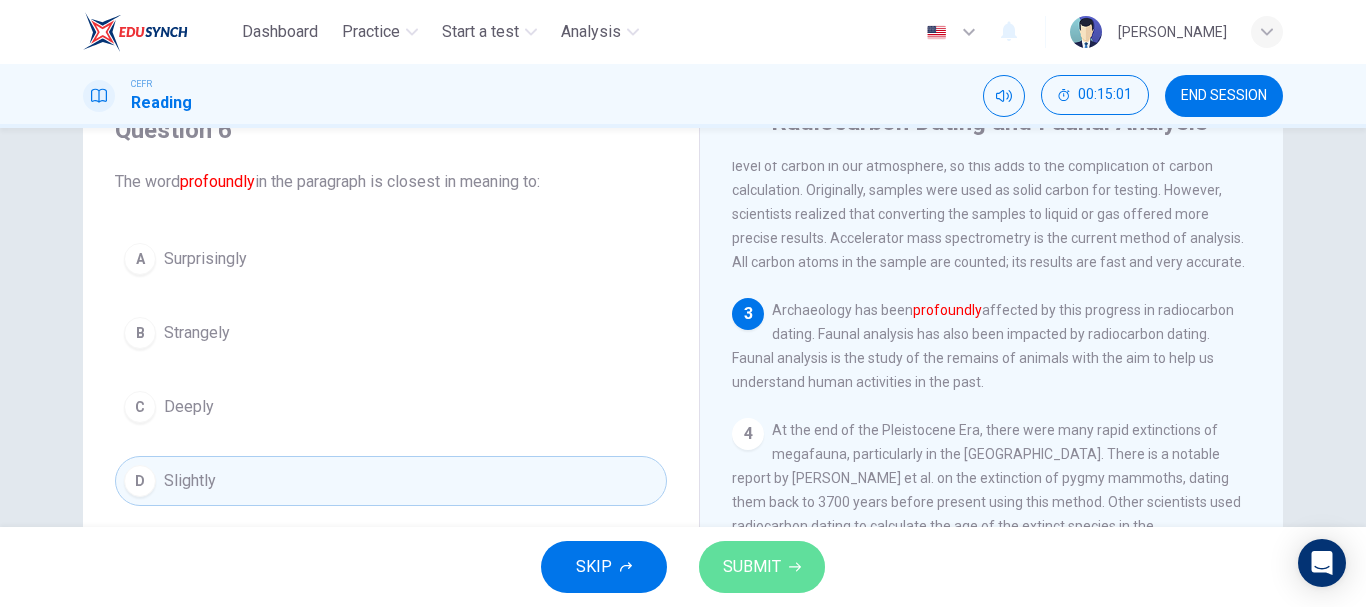 click on "SUBMIT" at bounding box center (752, 567) 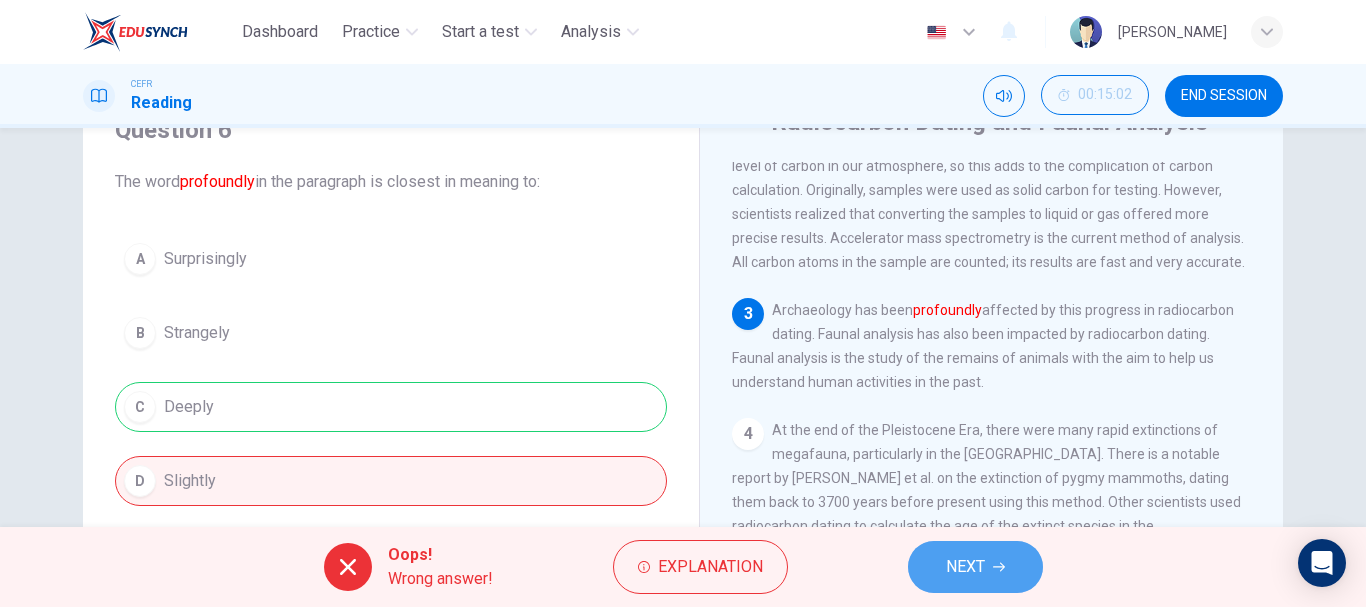 click on "NEXT" at bounding box center (965, 567) 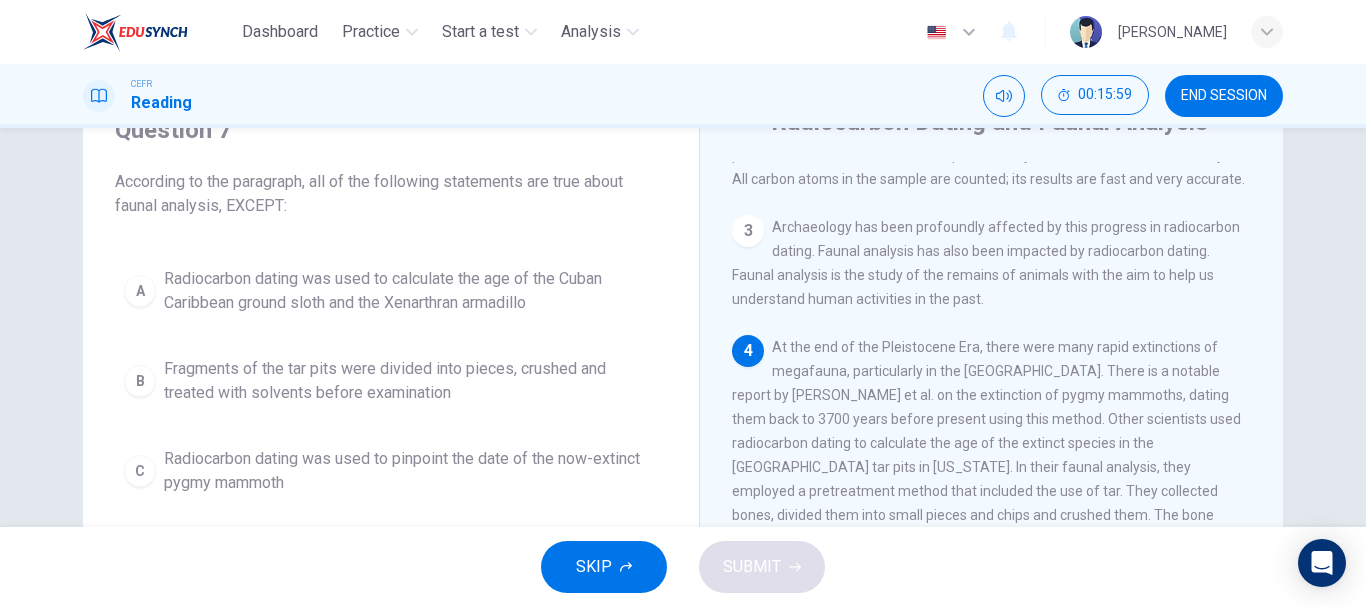 scroll, scrollTop: 426, scrollLeft: 0, axis: vertical 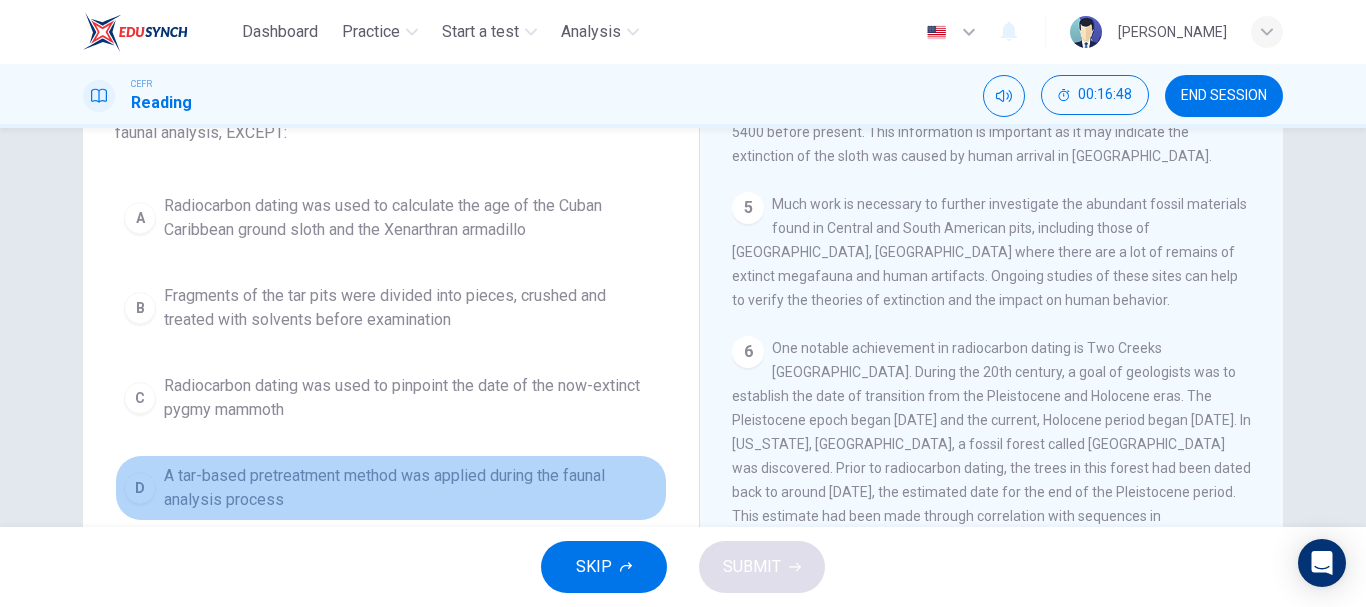 click on "A tar-based pretreatment method was applied during the faunal analysis process" at bounding box center [411, 488] 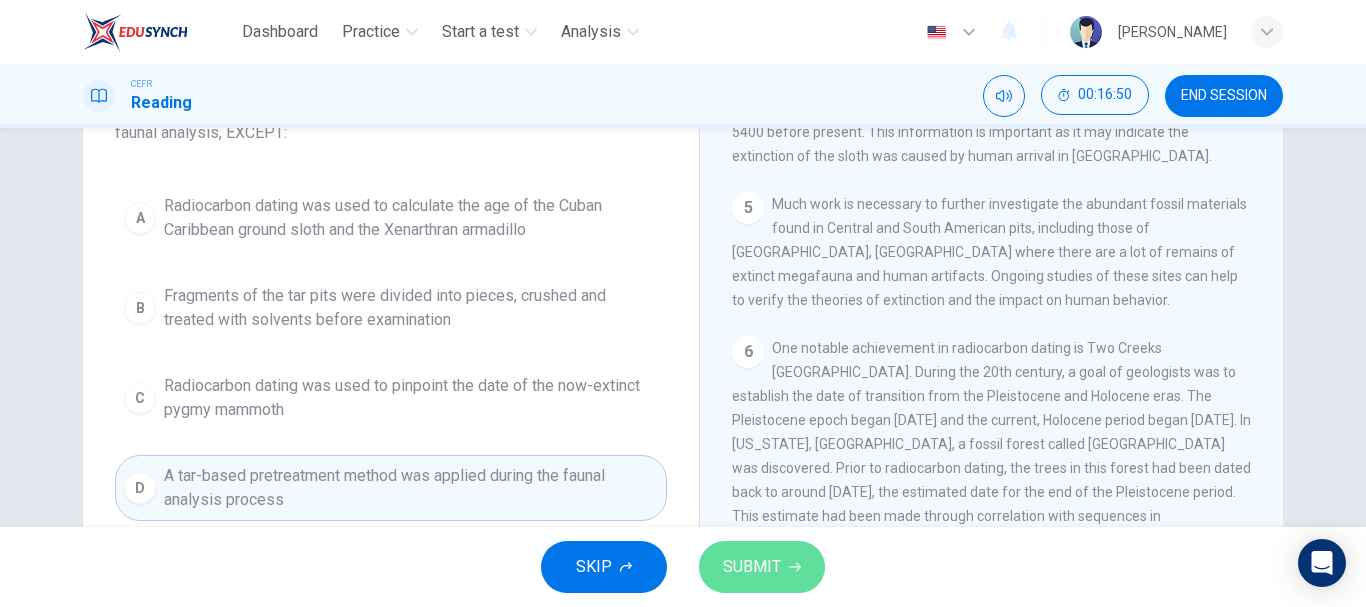 click on "SUBMIT" at bounding box center [752, 567] 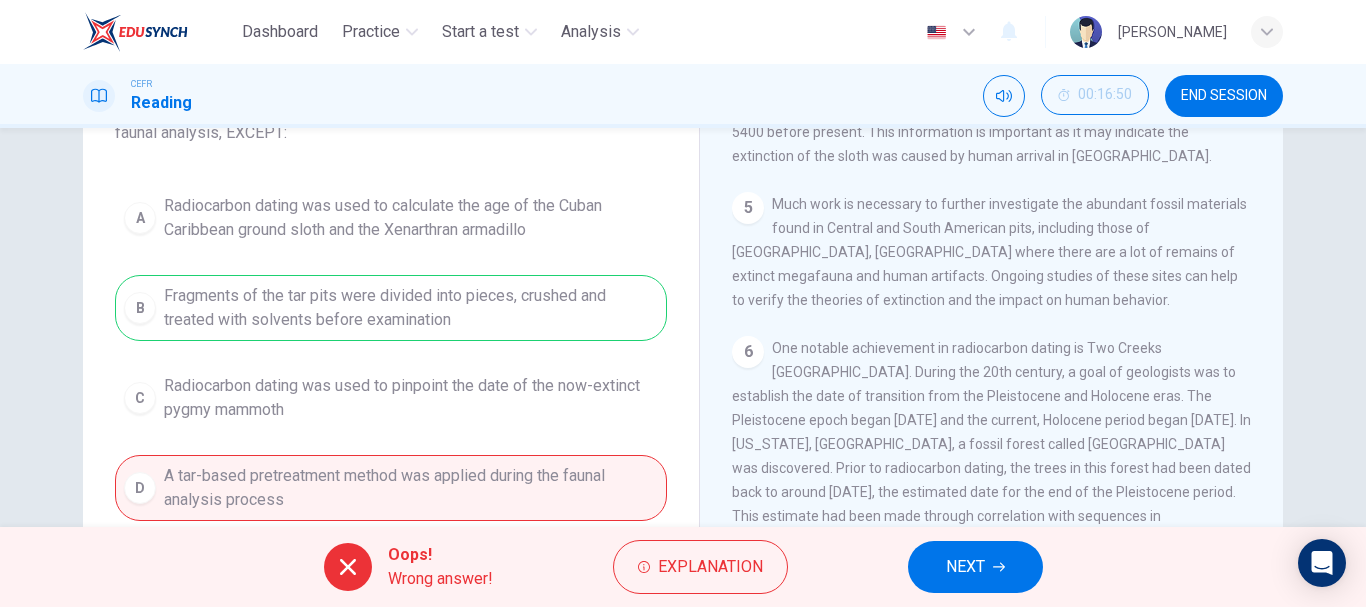 click on "NEXT" at bounding box center (975, 567) 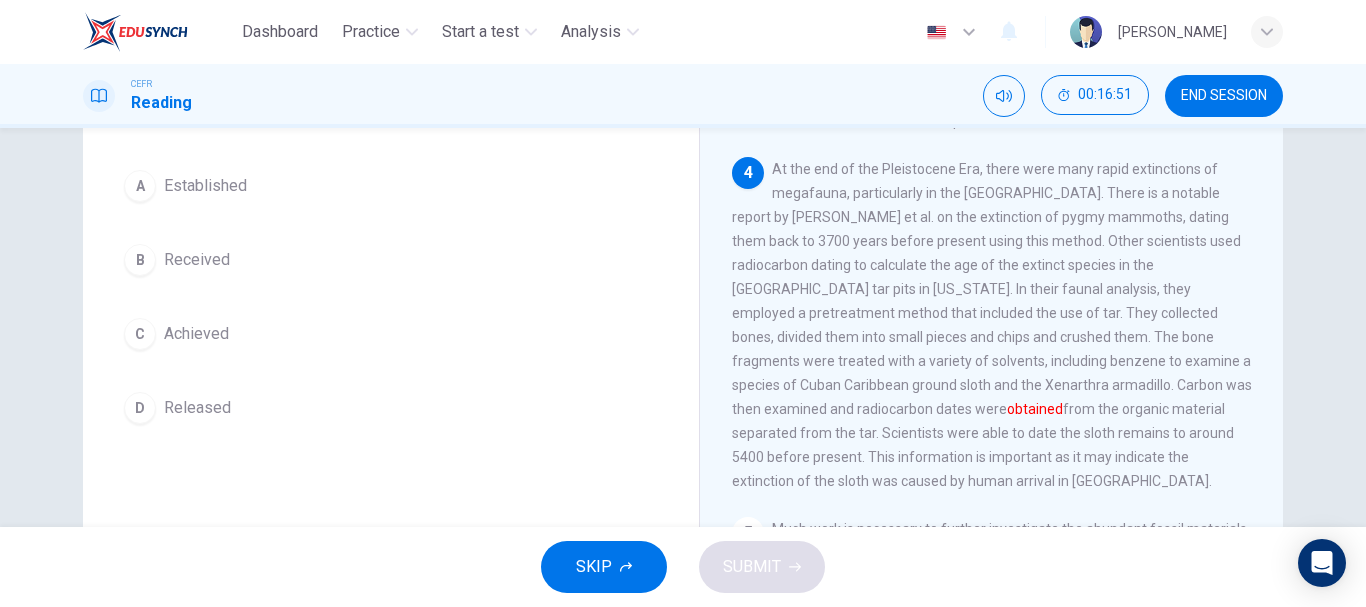 scroll, scrollTop: 513, scrollLeft: 0, axis: vertical 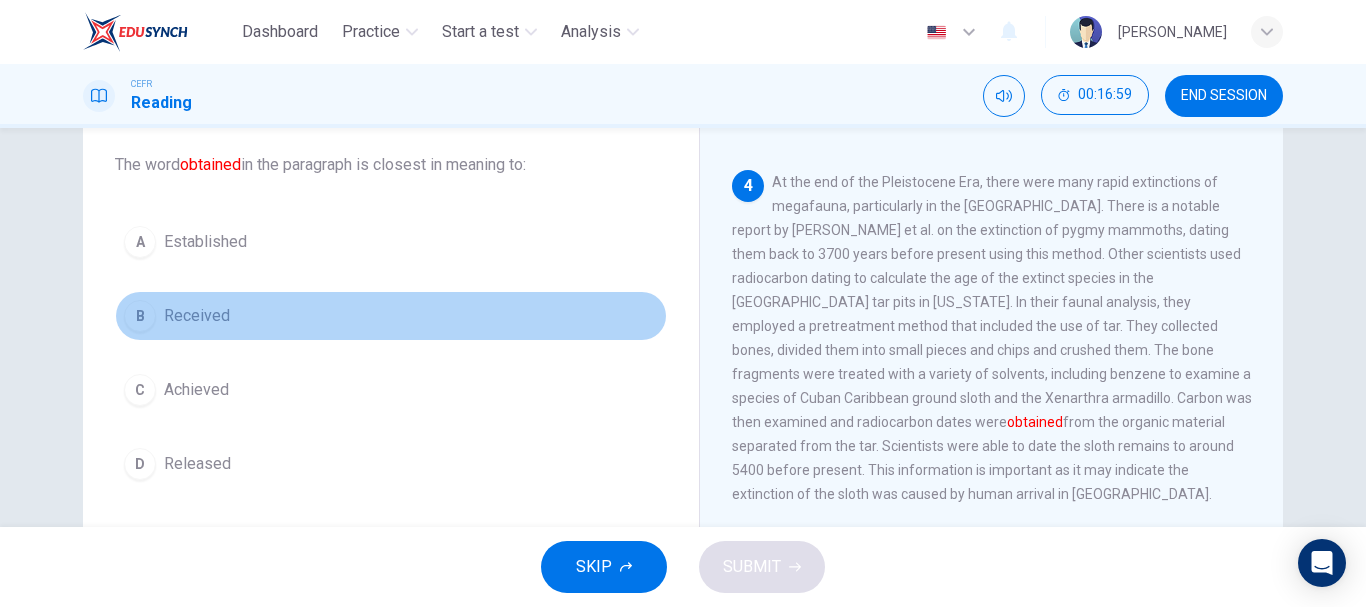 click on "Received" at bounding box center (197, 316) 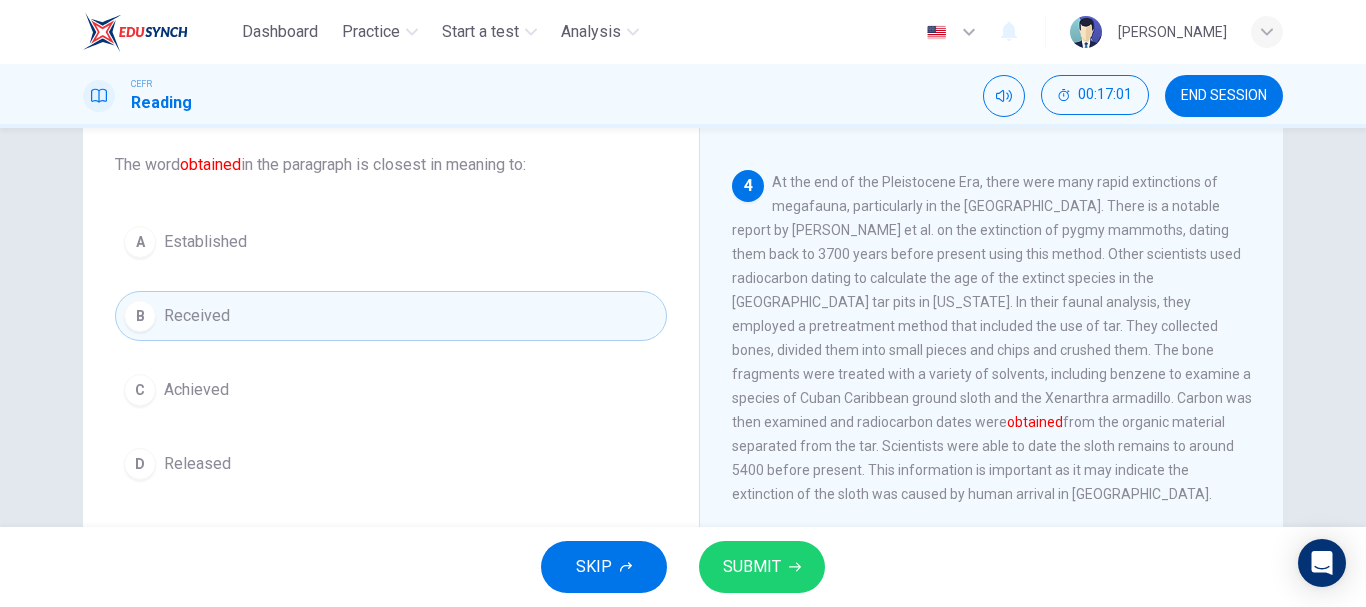 click on "SUBMIT" at bounding box center [762, 567] 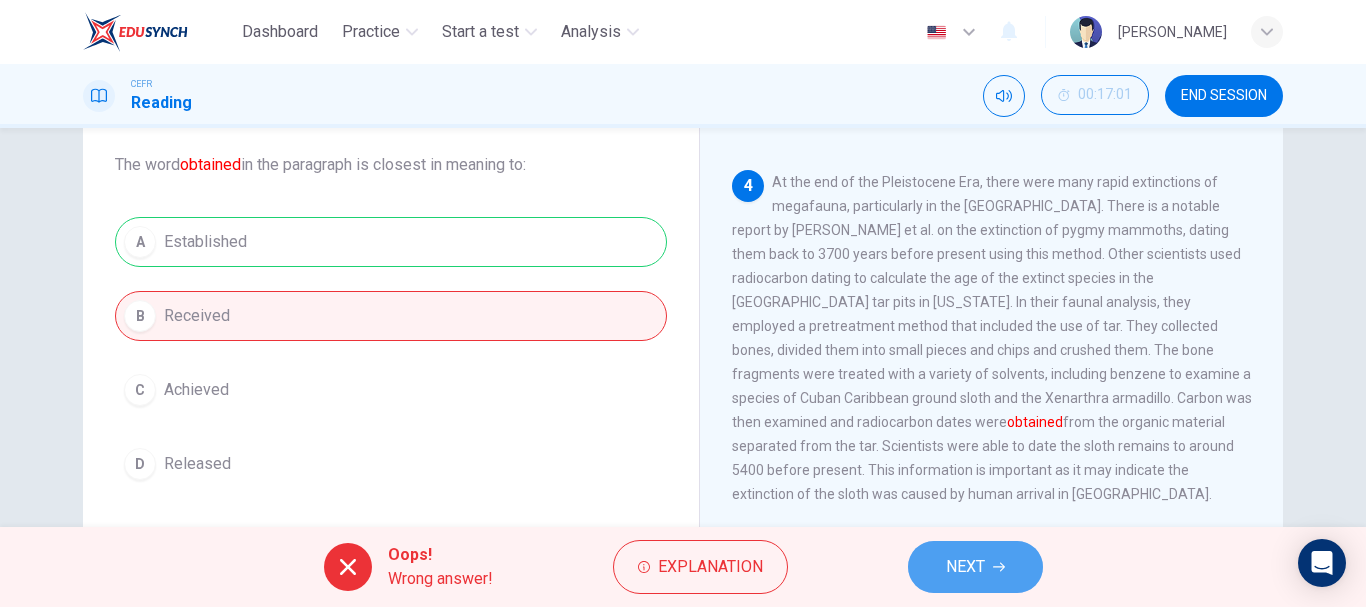 click on "NEXT" at bounding box center (975, 567) 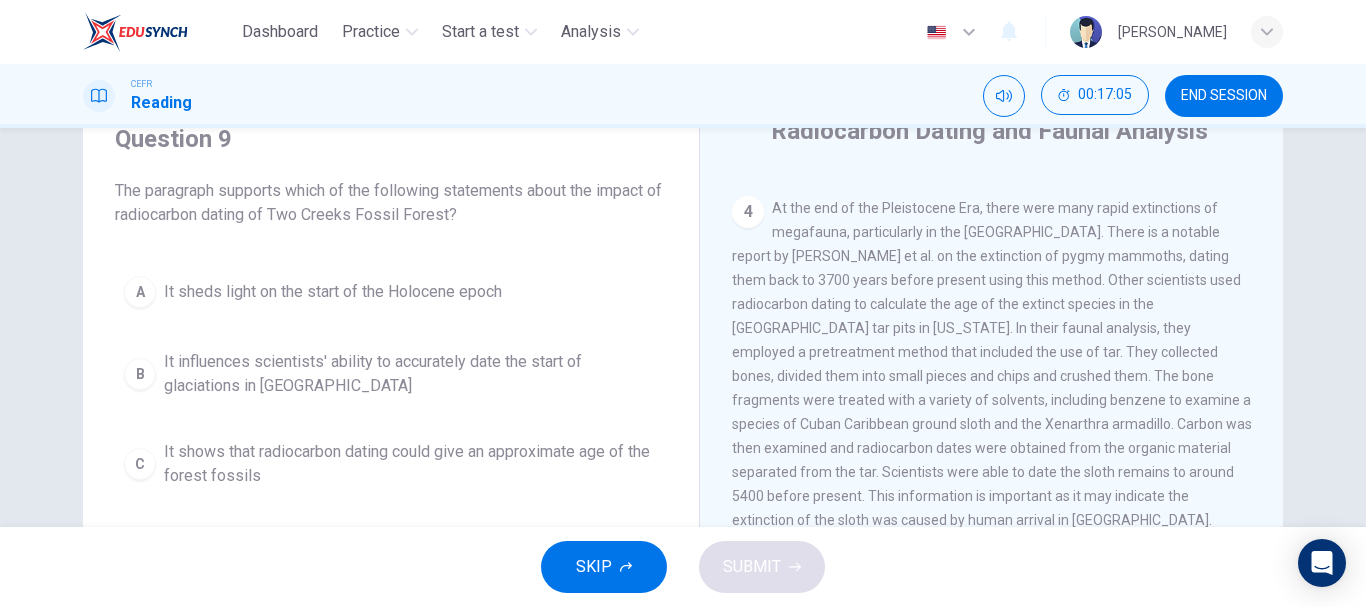 scroll, scrollTop: 96, scrollLeft: 0, axis: vertical 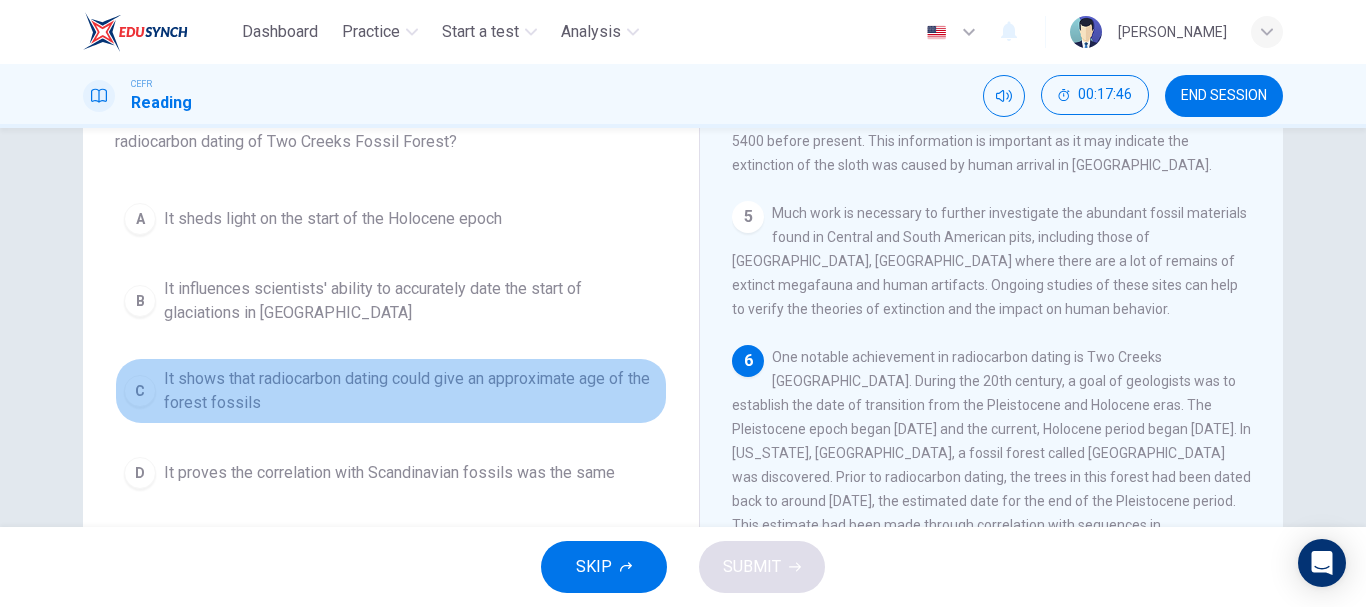 click on "It shows that radiocarbon dating could give an approximate age of the forest fossils" at bounding box center [411, 391] 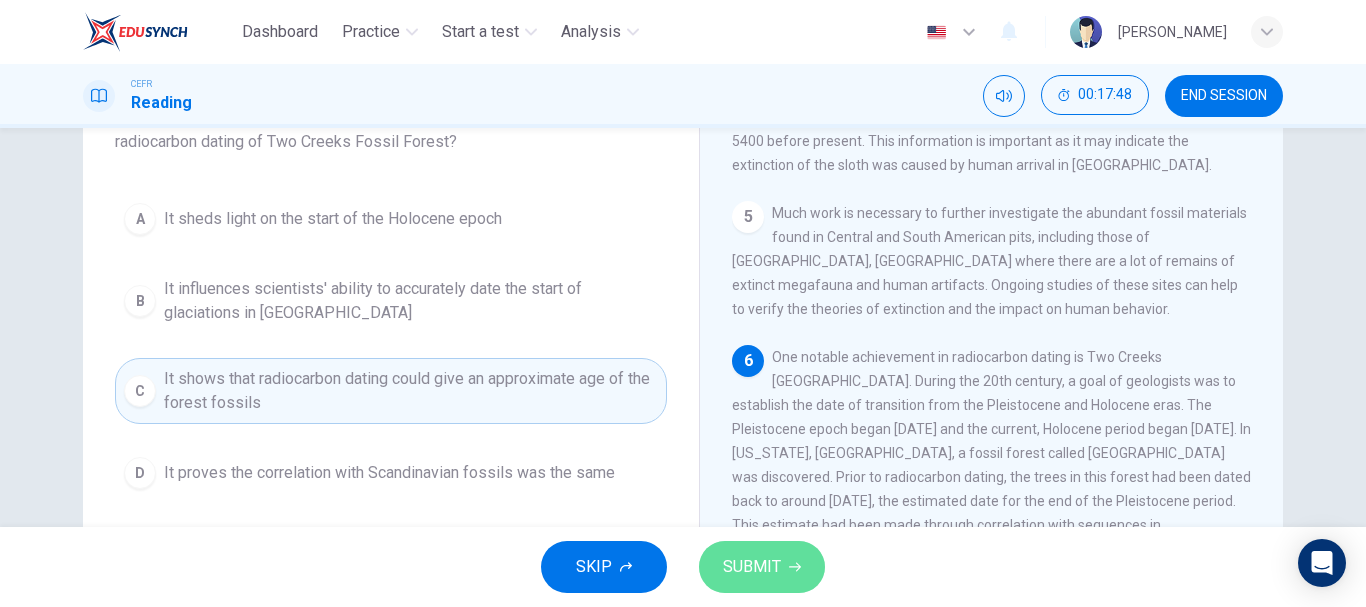 click on "SUBMIT" at bounding box center (762, 567) 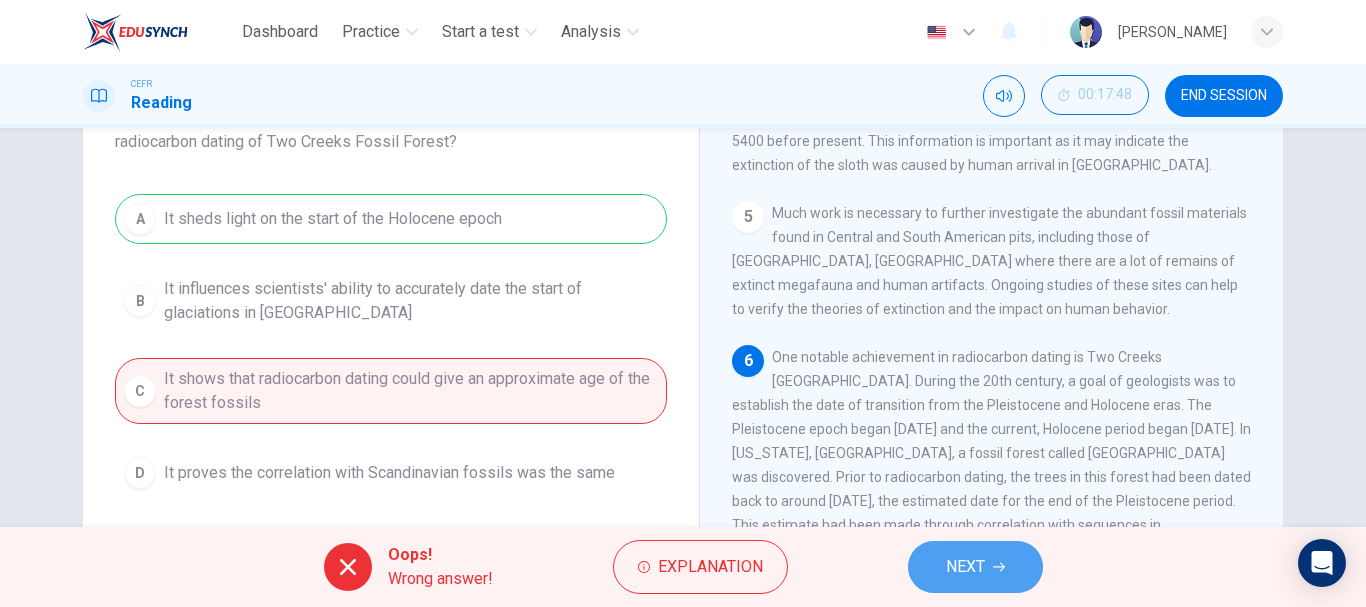 click on "NEXT" at bounding box center (965, 567) 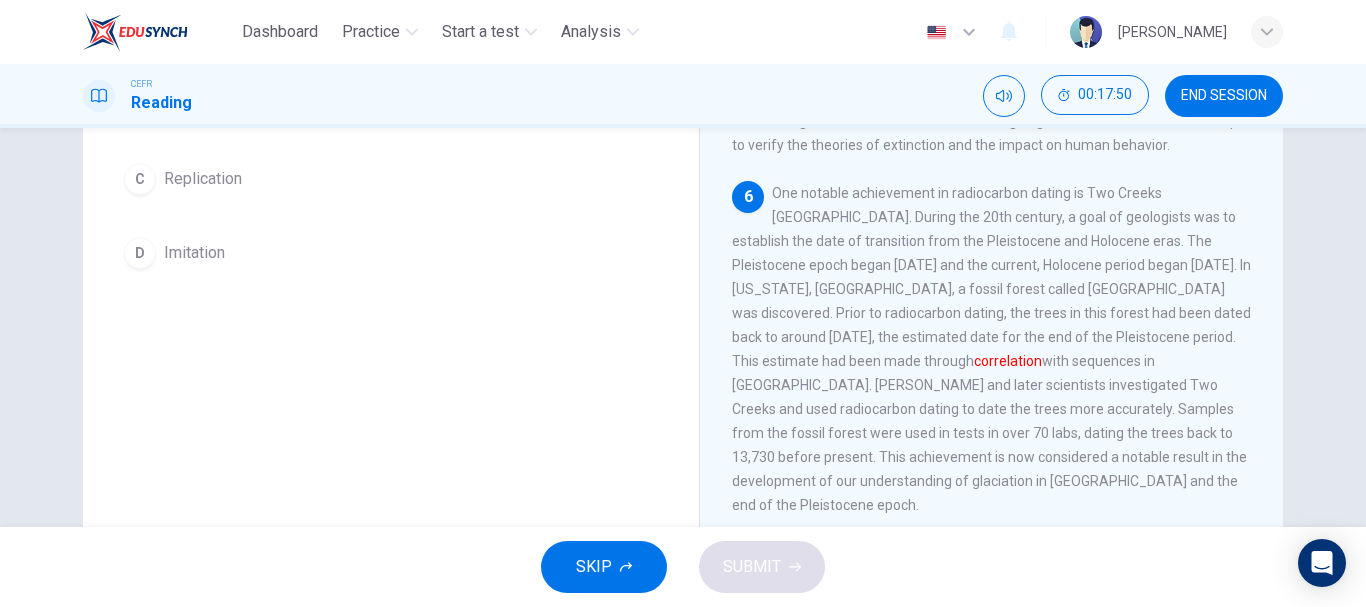 scroll, scrollTop: 376, scrollLeft: 0, axis: vertical 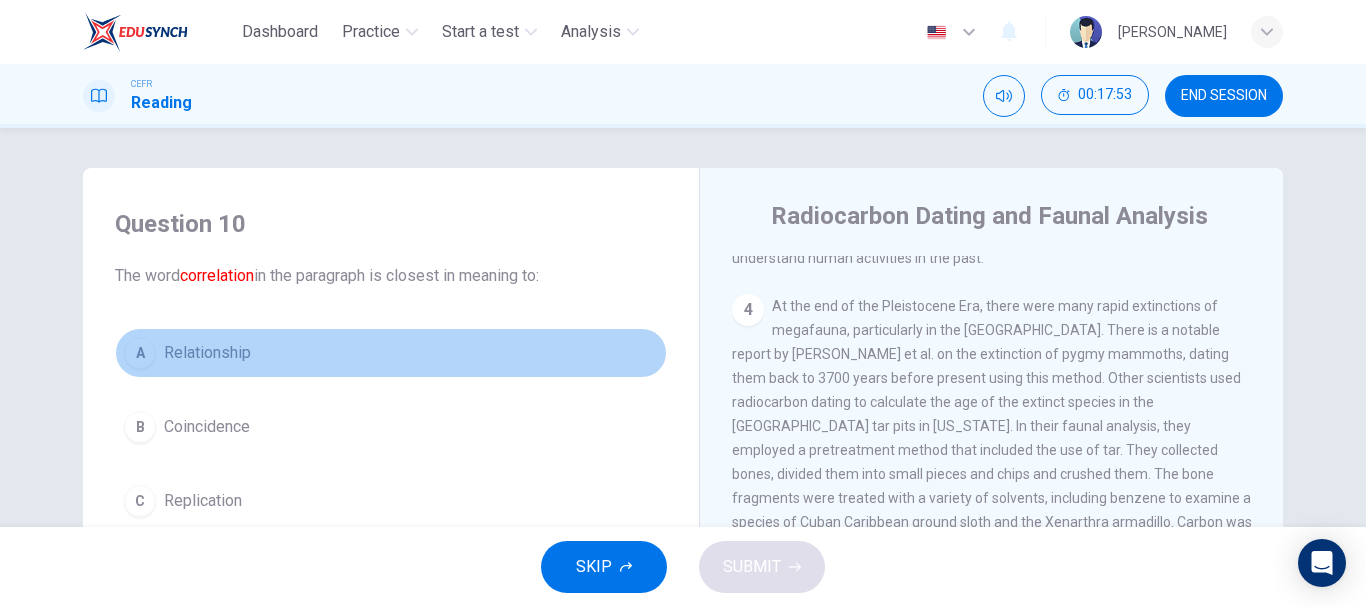 click on "A Relationship" at bounding box center [391, 353] 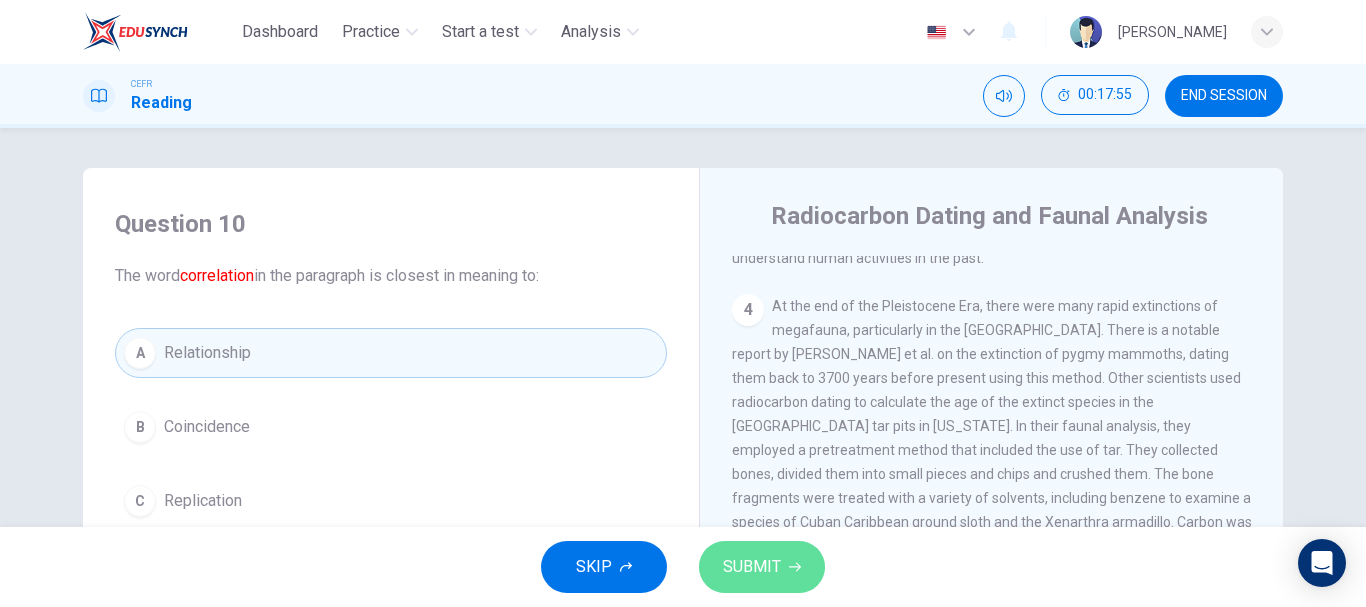 click on "SUBMIT" at bounding box center [752, 567] 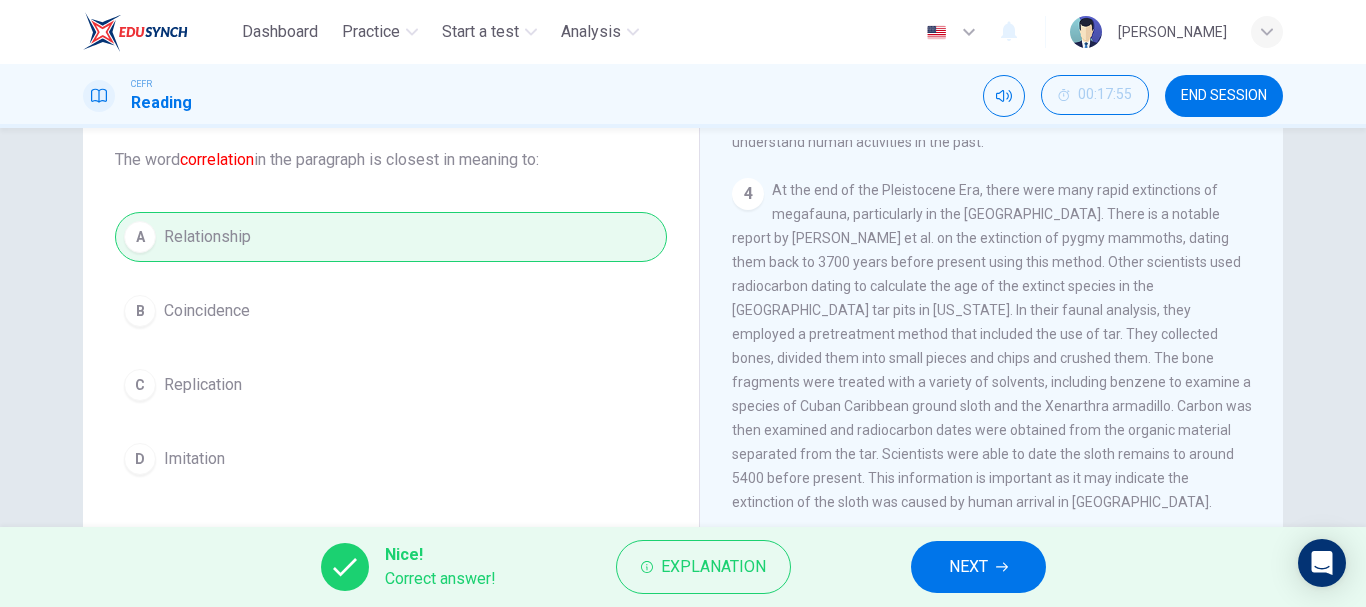 scroll, scrollTop: 119, scrollLeft: 0, axis: vertical 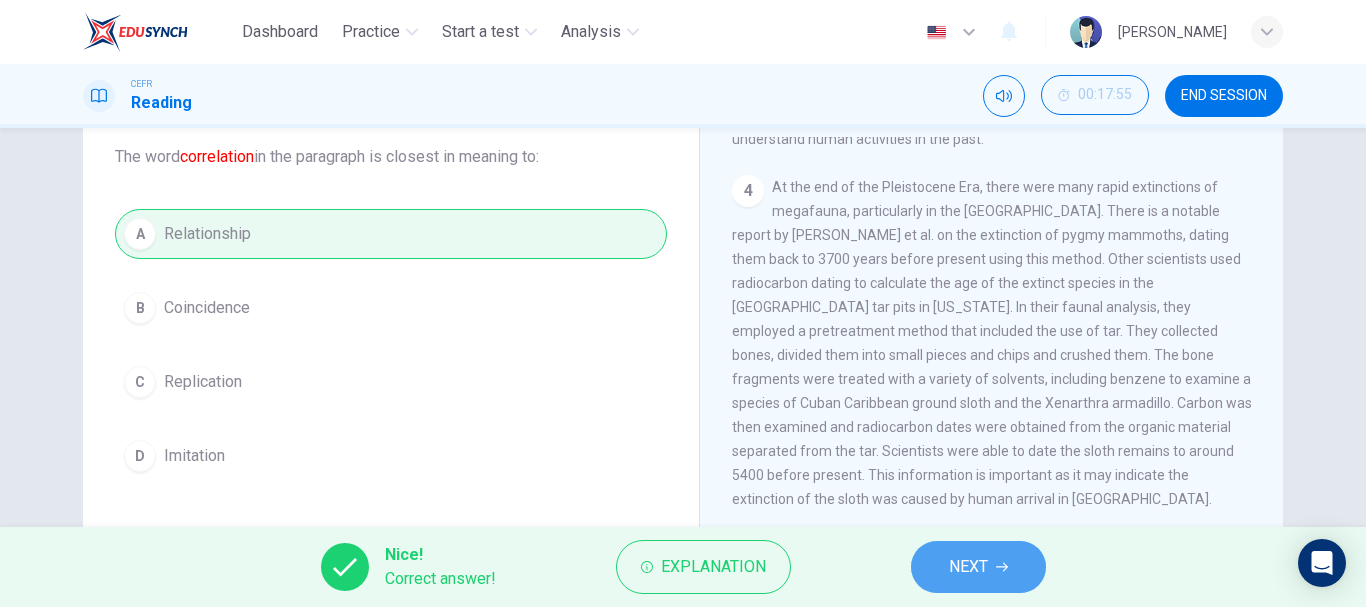 click on "NEXT" at bounding box center (968, 567) 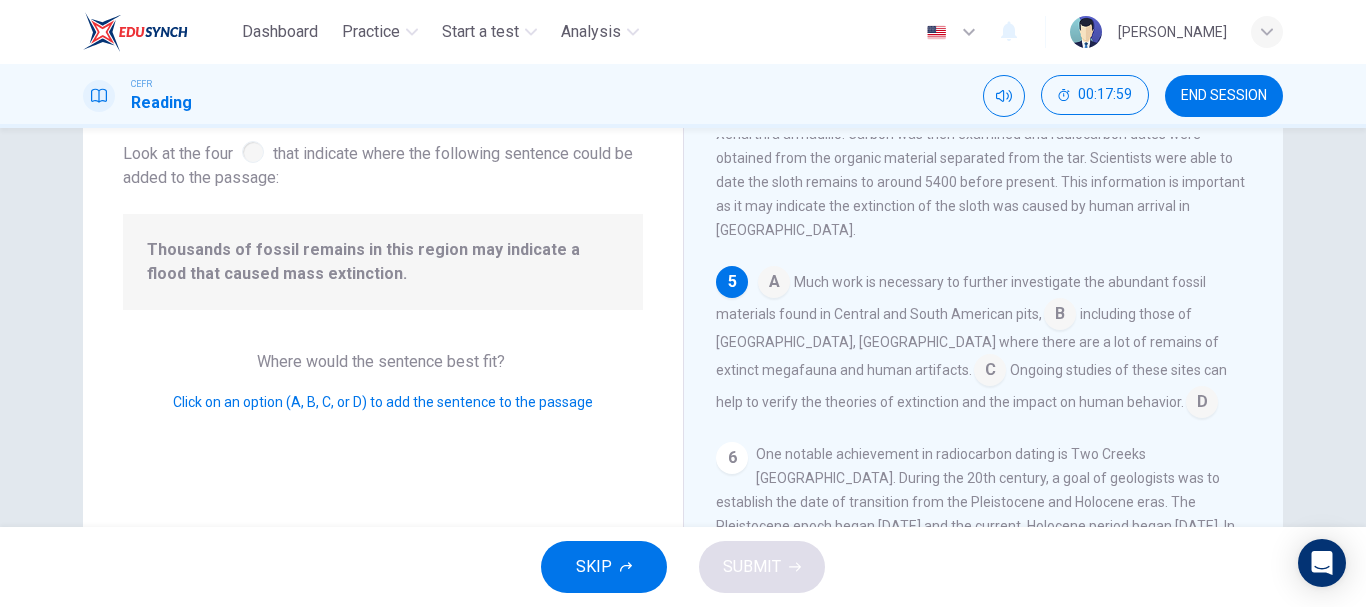 scroll, scrollTop: 832, scrollLeft: 0, axis: vertical 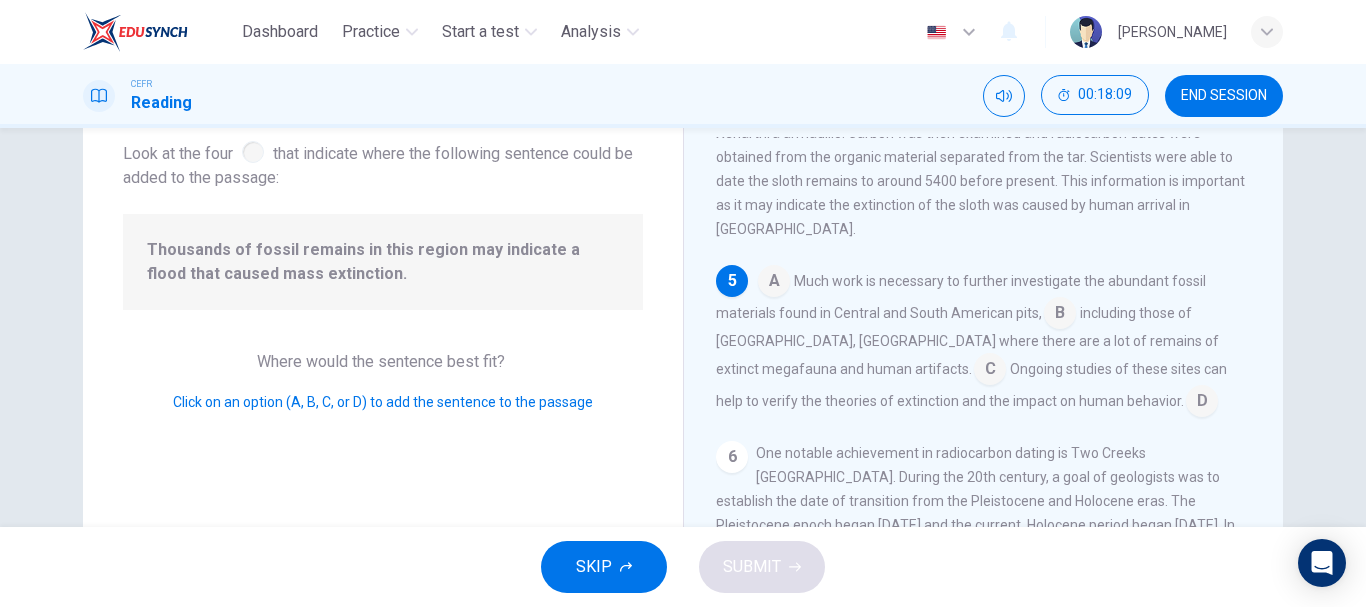 click at bounding box center (1060, 315) 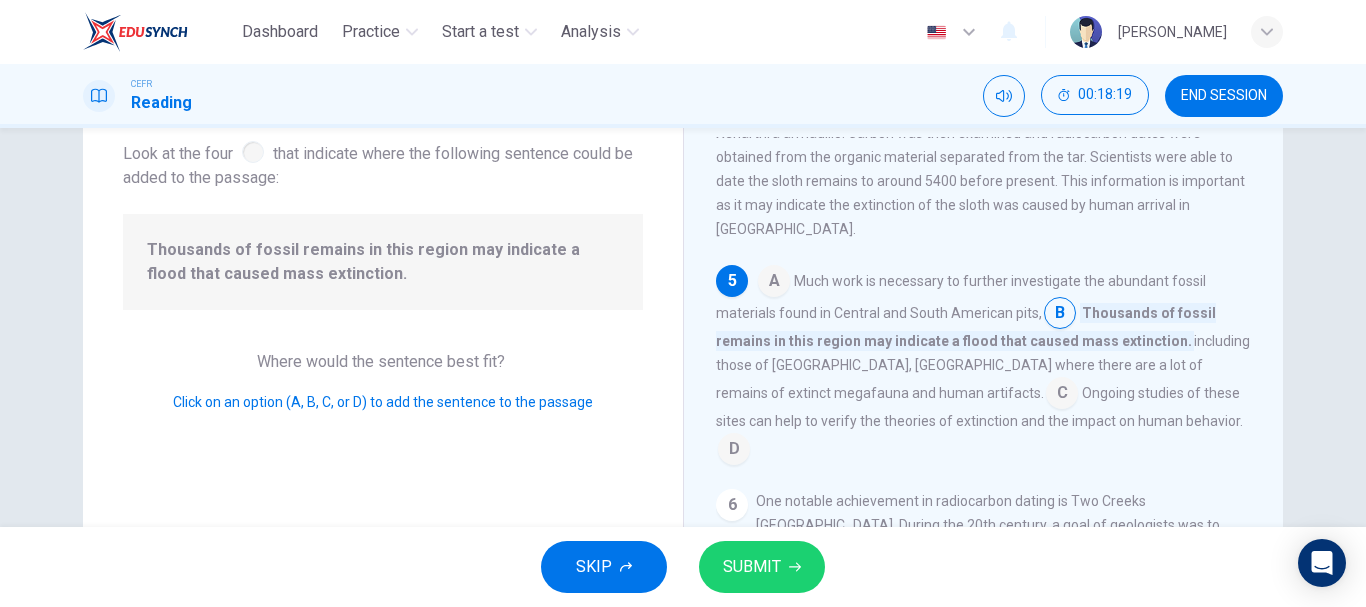 click at bounding box center [1062, 395] 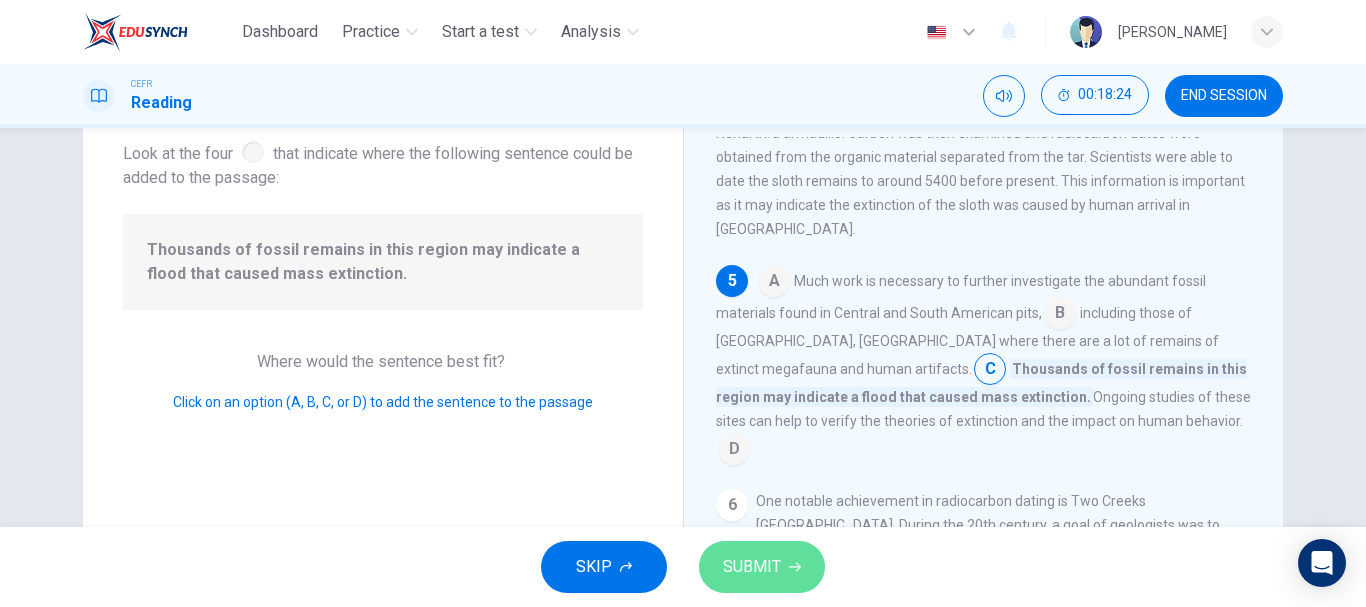 click on "SUBMIT" at bounding box center (762, 567) 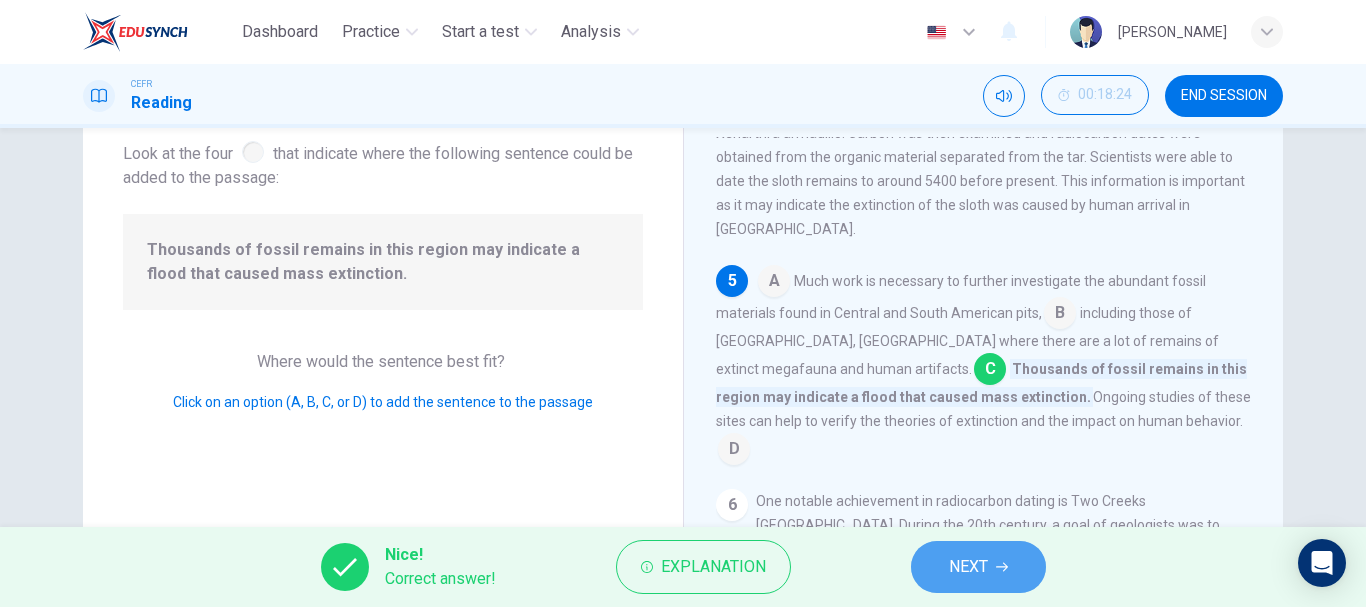 click on "NEXT" at bounding box center [968, 567] 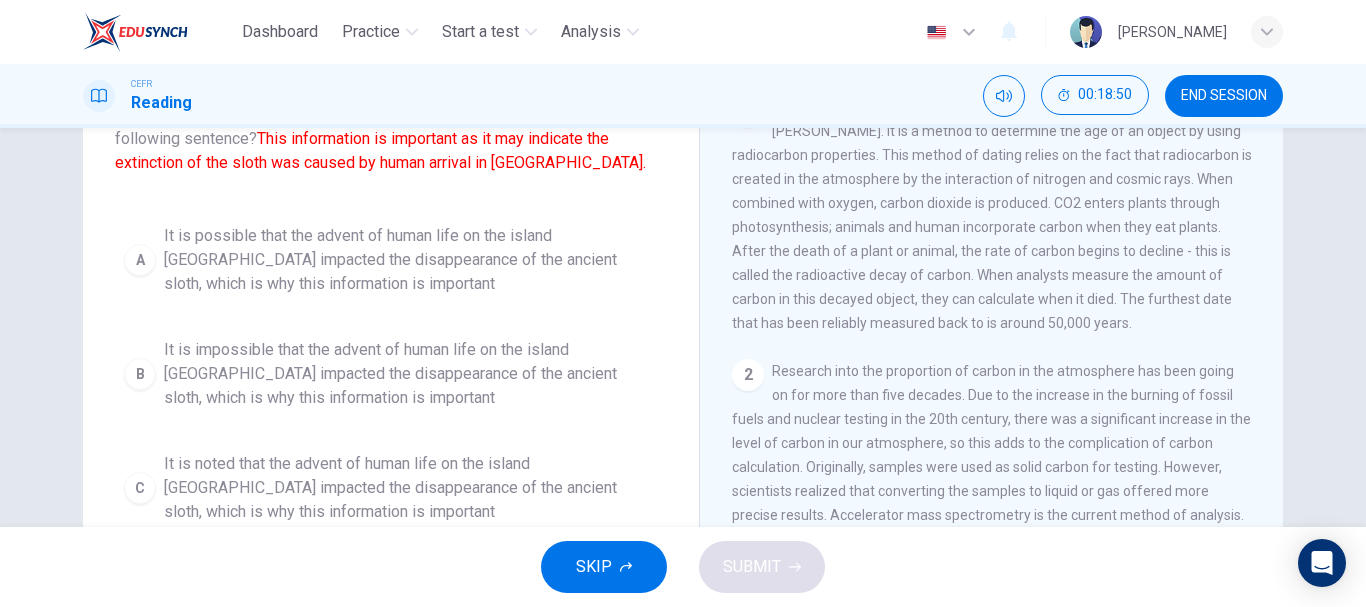 scroll, scrollTop: 145, scrollLeft: 0, axis: vertical 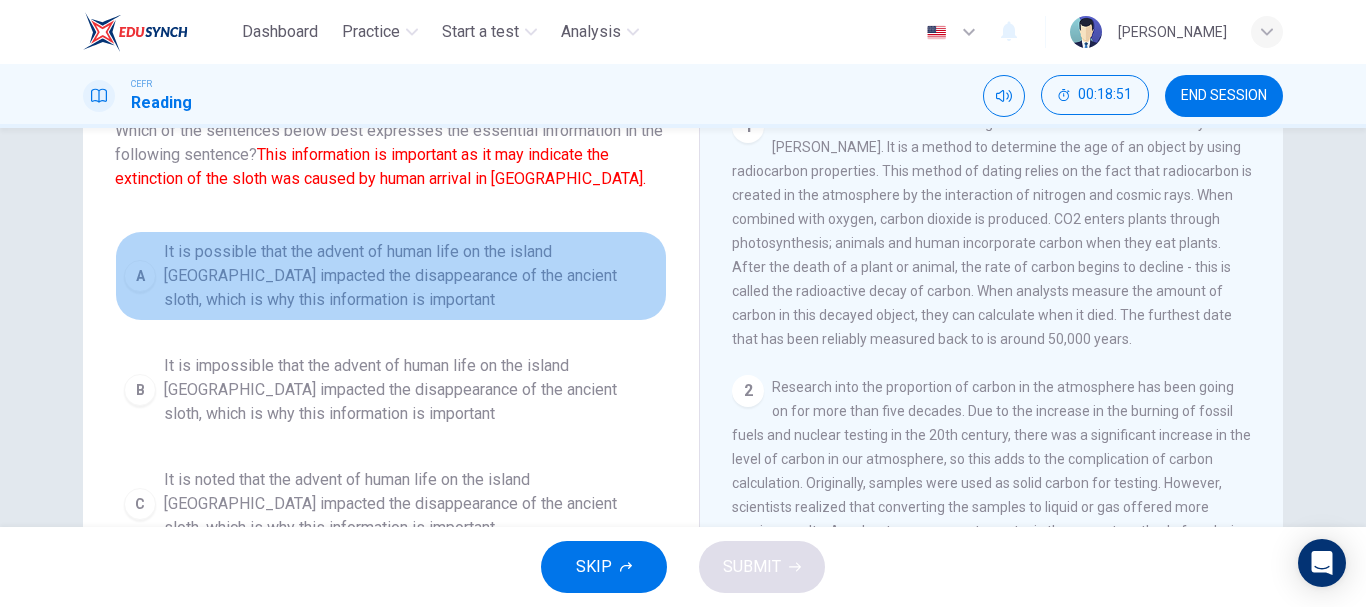 click on "It is possible that the advent of human life on the island Cuba impacted the disappearance of the ancient sloth, which is why this information is important" at bounding box center [411, 276] 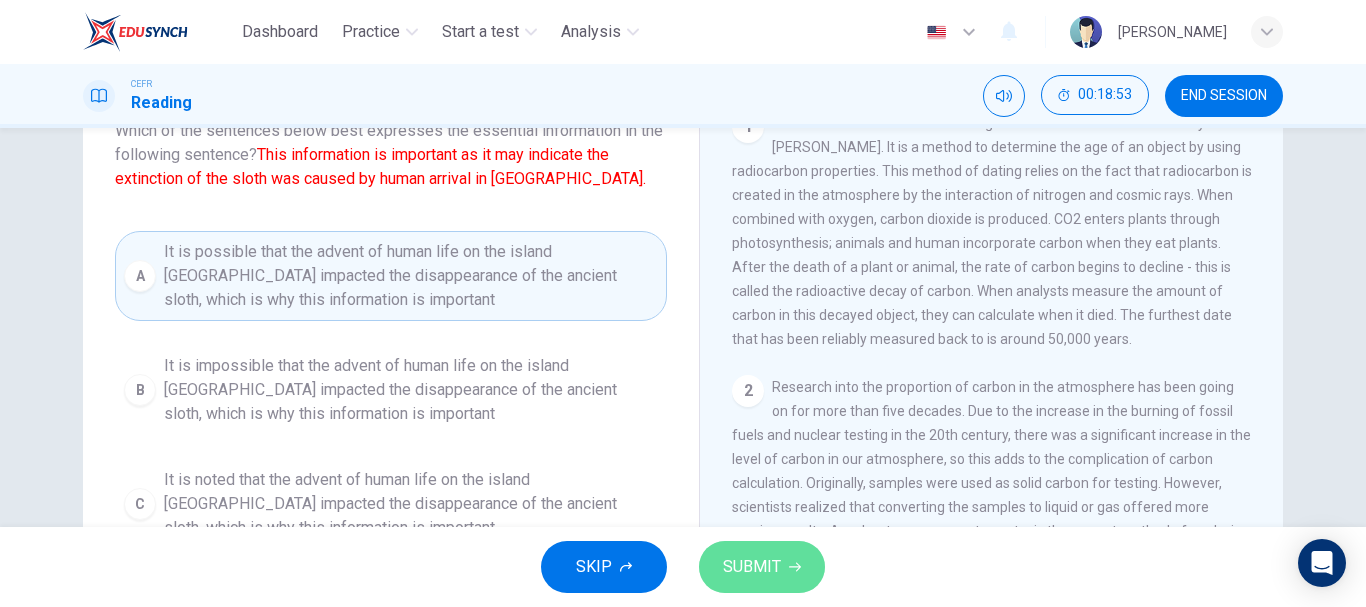click on "SUBMIT" at bounding box center [762, 567] 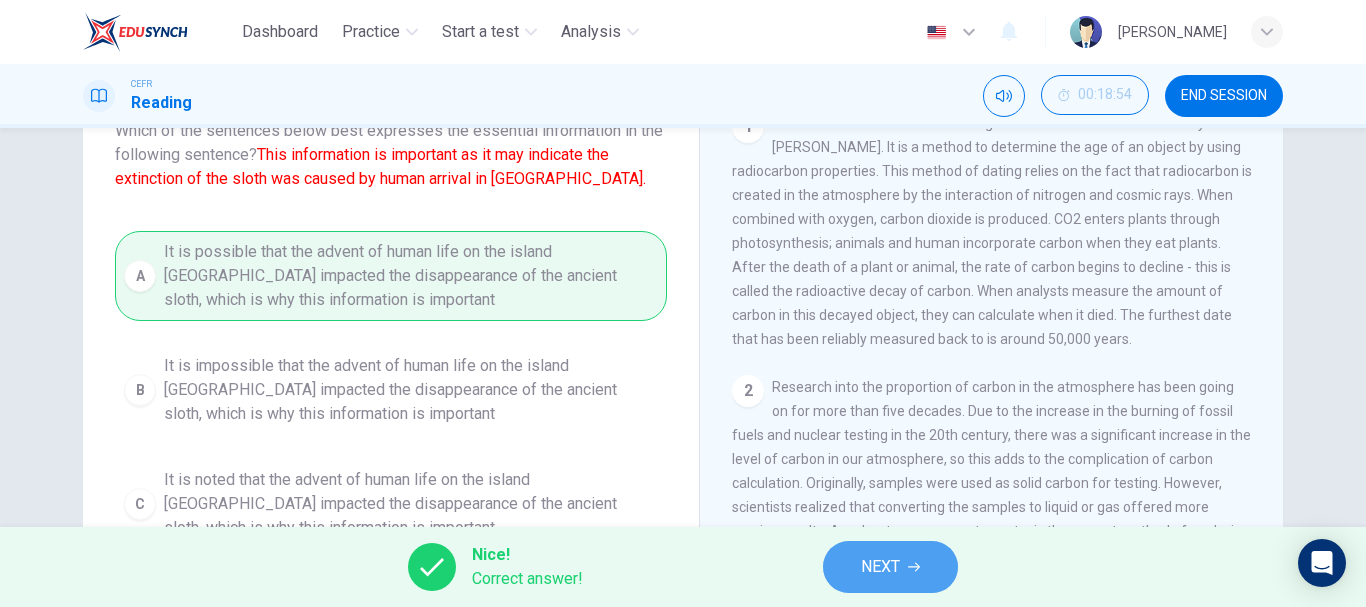 click on "NEXT" at bounding box center (880, 567) 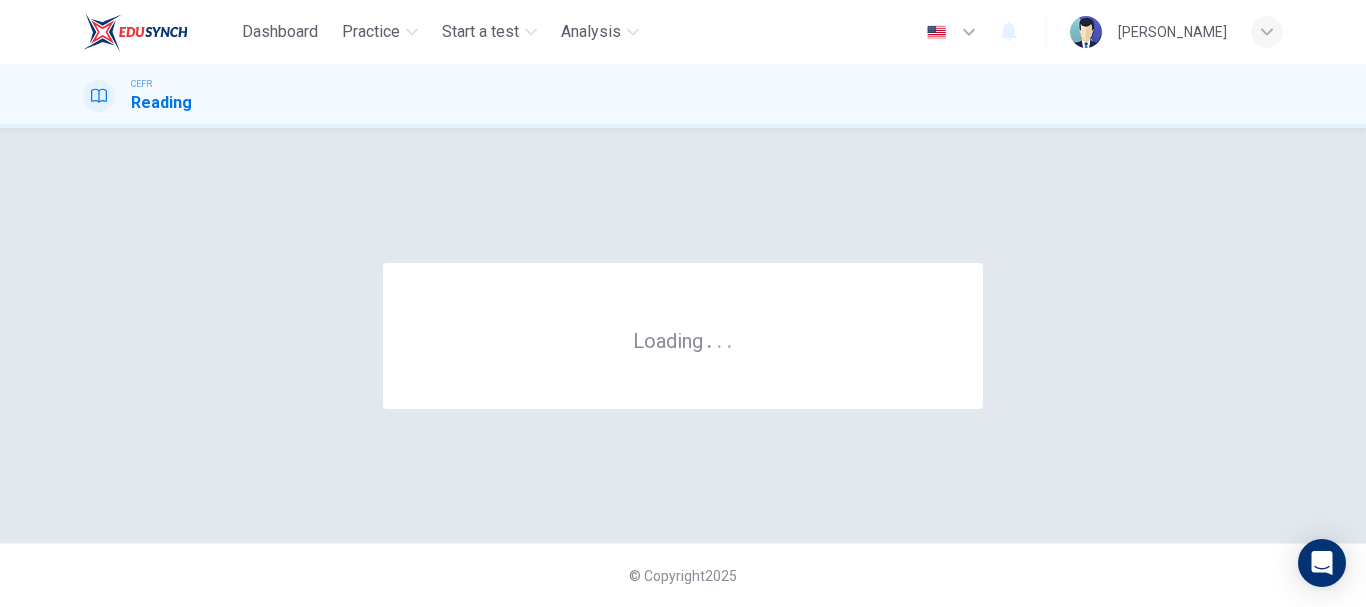 scroll, scrollTop: 0, scrollLeft: 0, axis: both 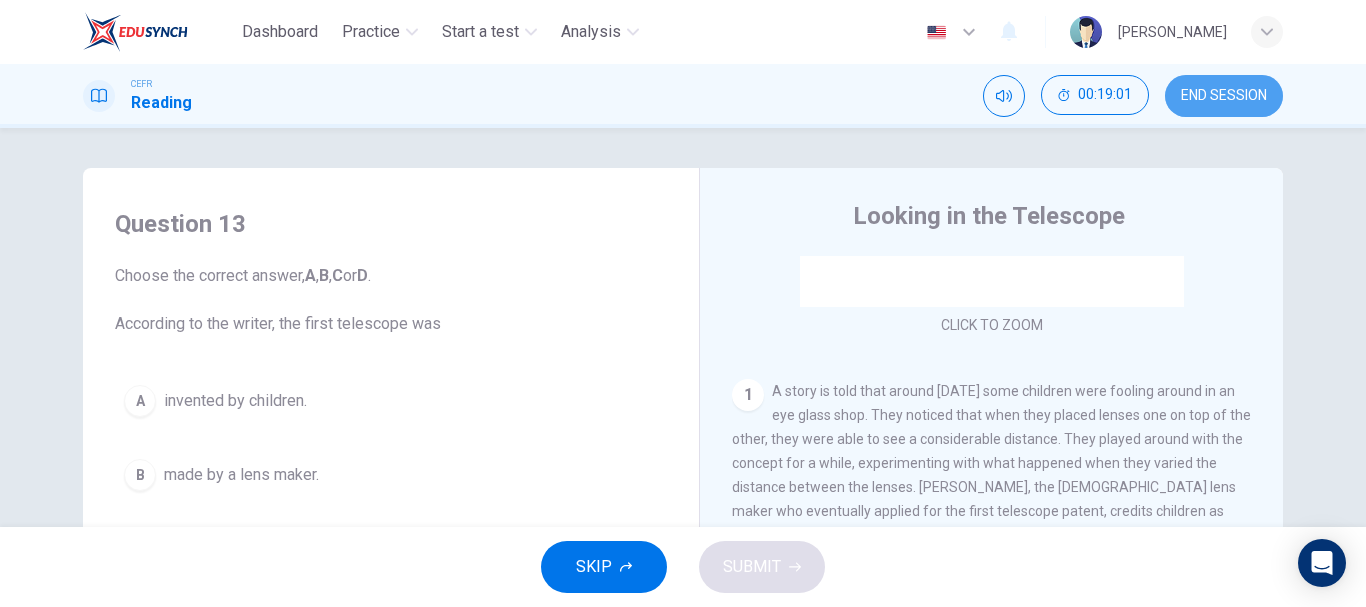 click on "END SESSION" at bounding box center (1224, 96) 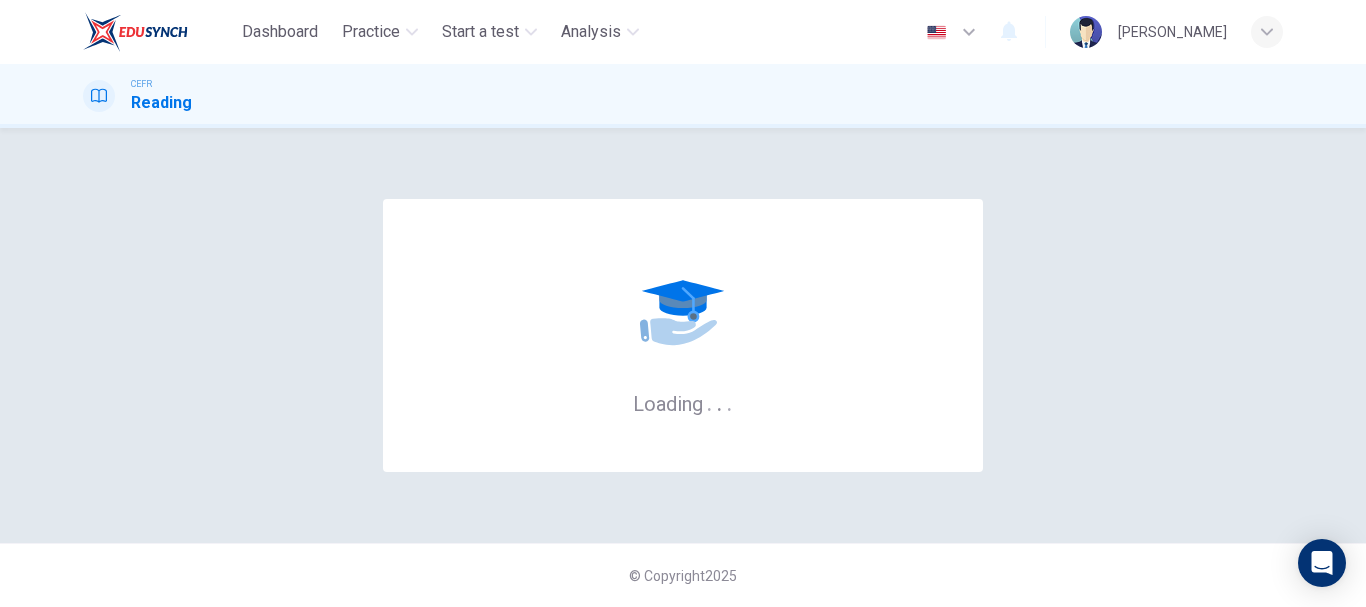scroll, scrollTop: 0, scrollLeft: 0, axis: both 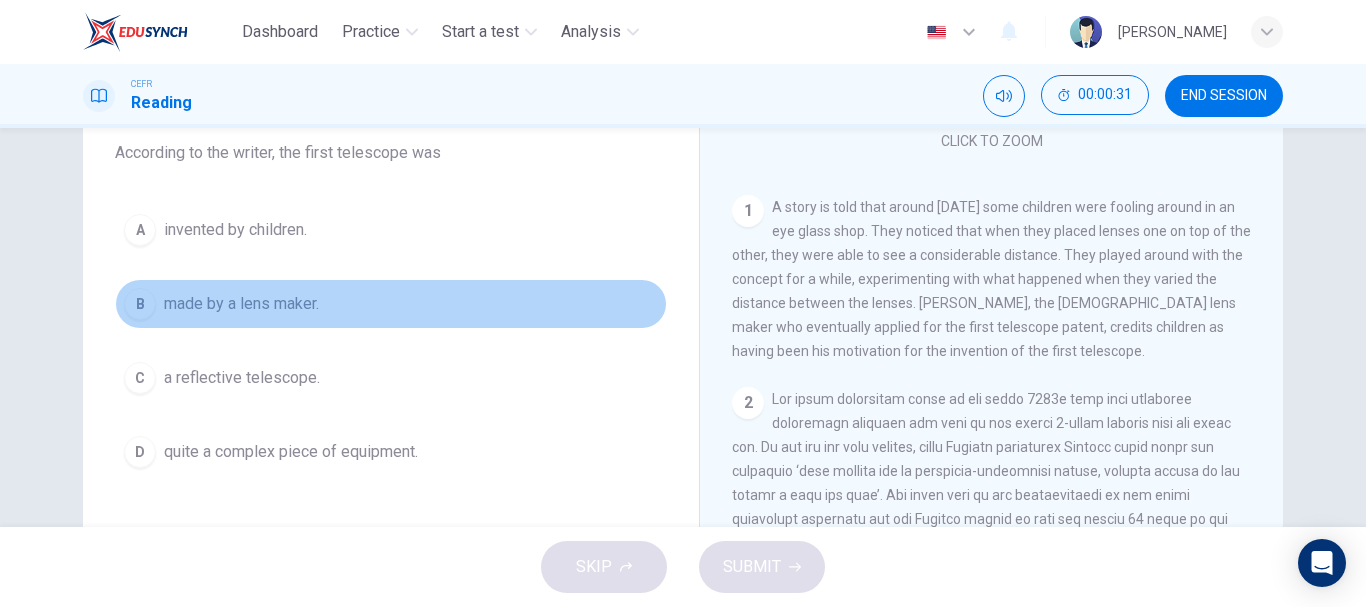 click on "made by a lens maker." at bounding box center [241, 304] 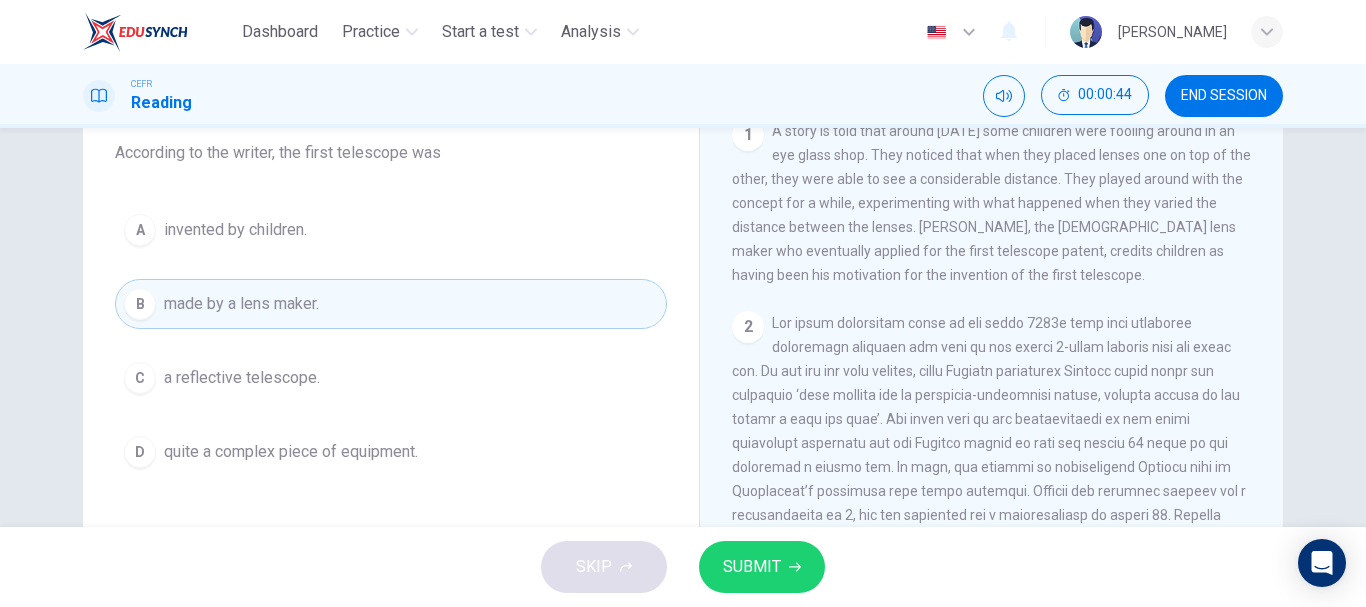 scroll, scrollTop: 388, scrollLeft: 0, axis: vertical 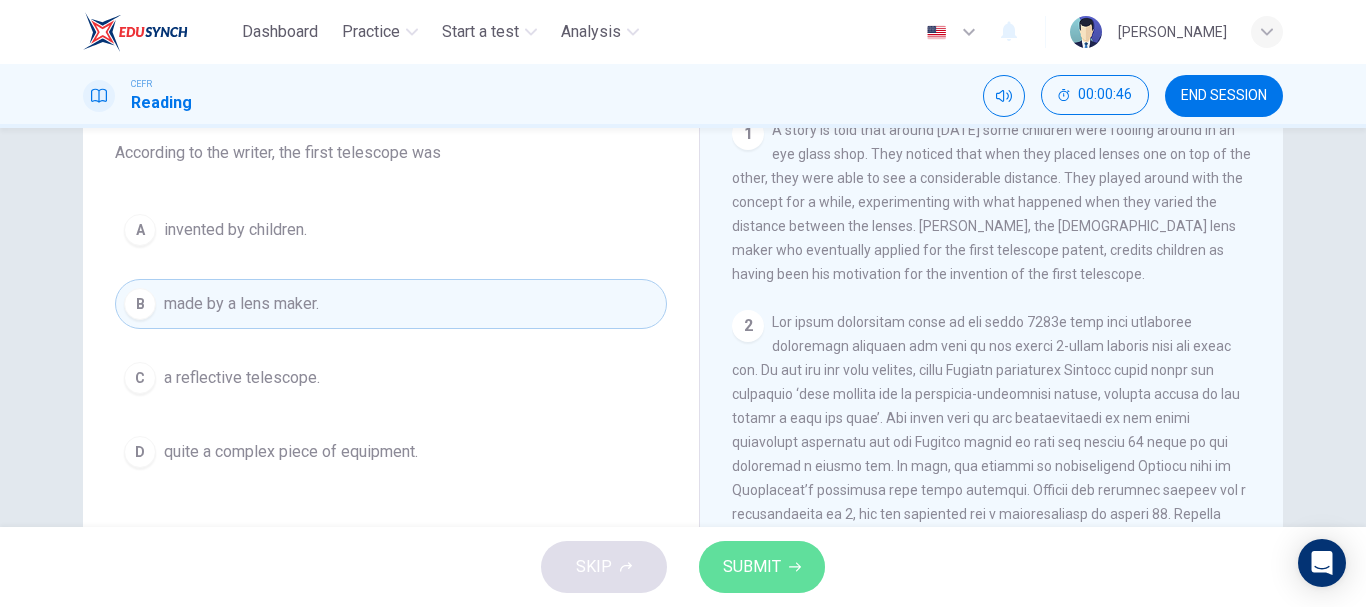 click on "SUBMIT" at bounding box center (752, 567) 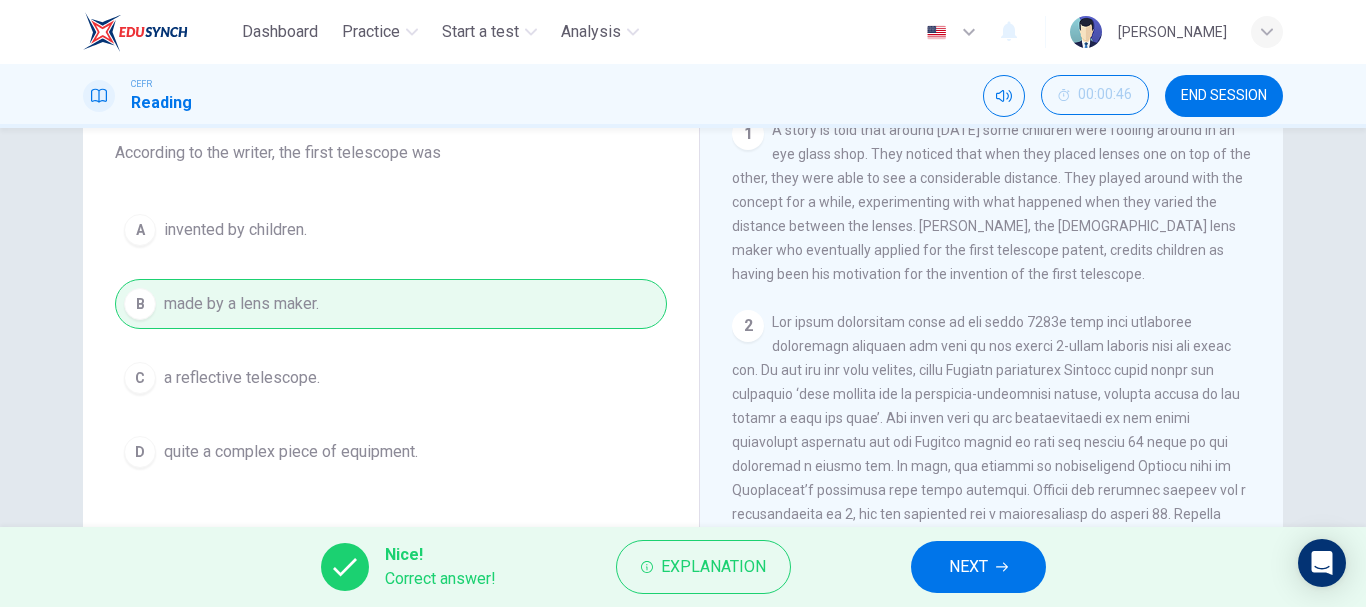 click on "NEXT" at bounding box center [978, 567] 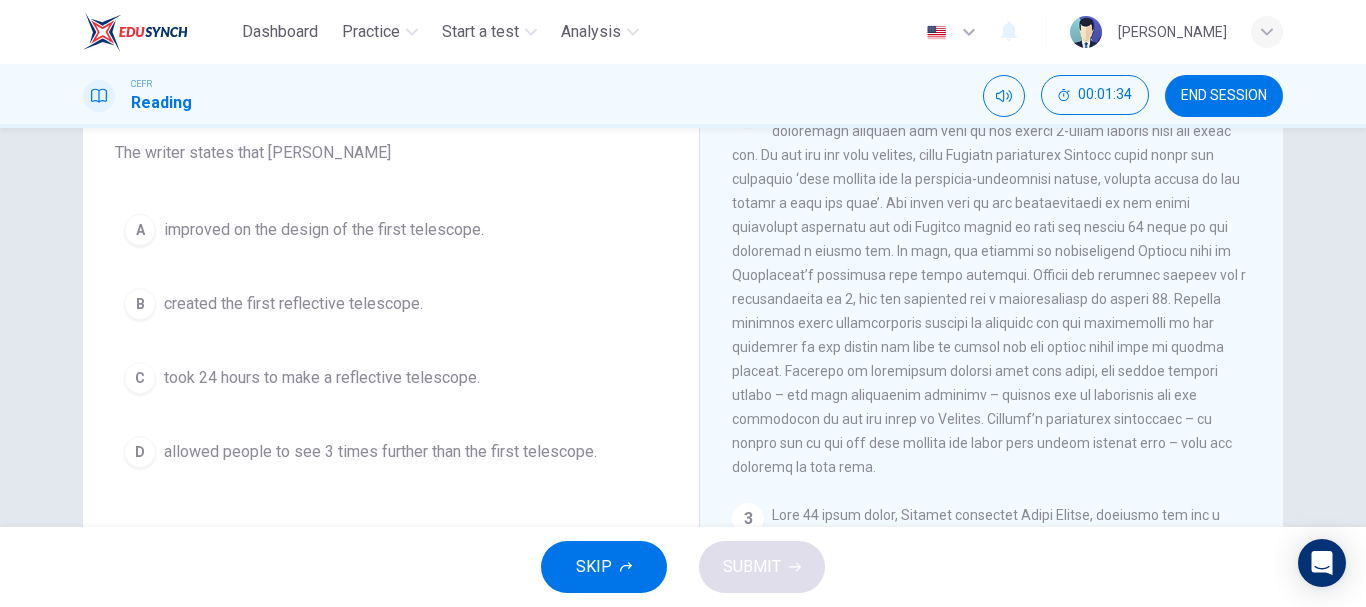scroll, scrollTop: 601, scrollLeft: 0, axis: vertical 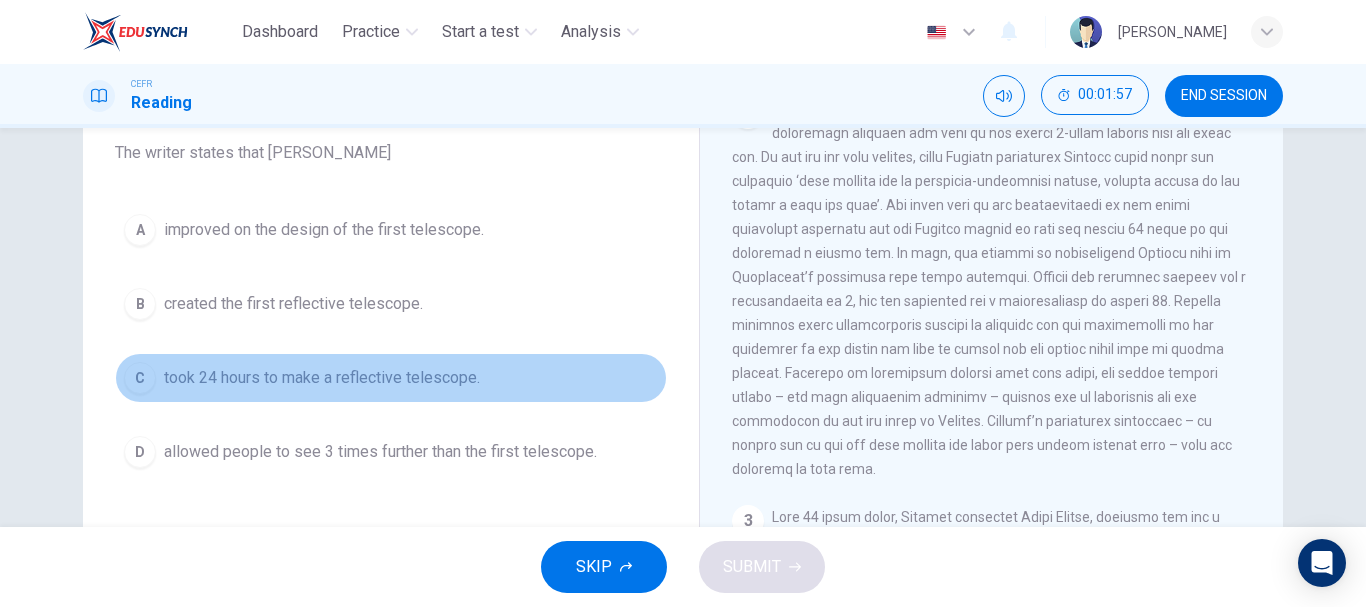 click on "took 24 hours to make a reflective telescope." at bounding box center (322, 378) 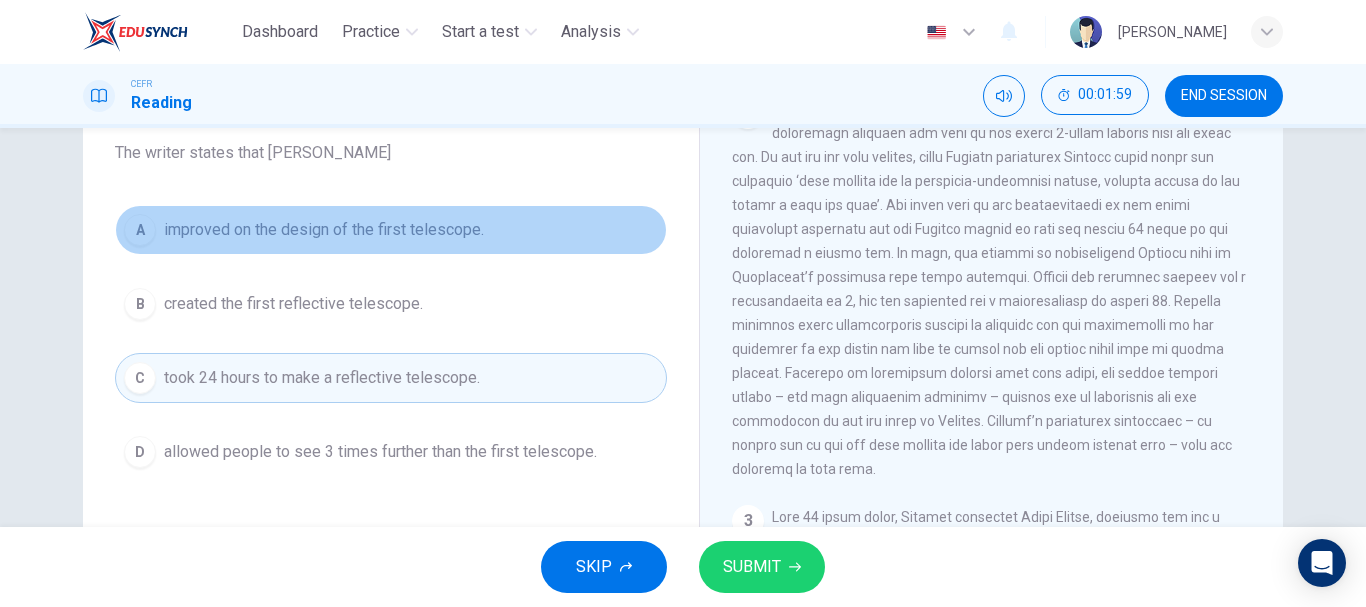 click on "improved on the design of the first telescope." at bounding box center [324, 230] 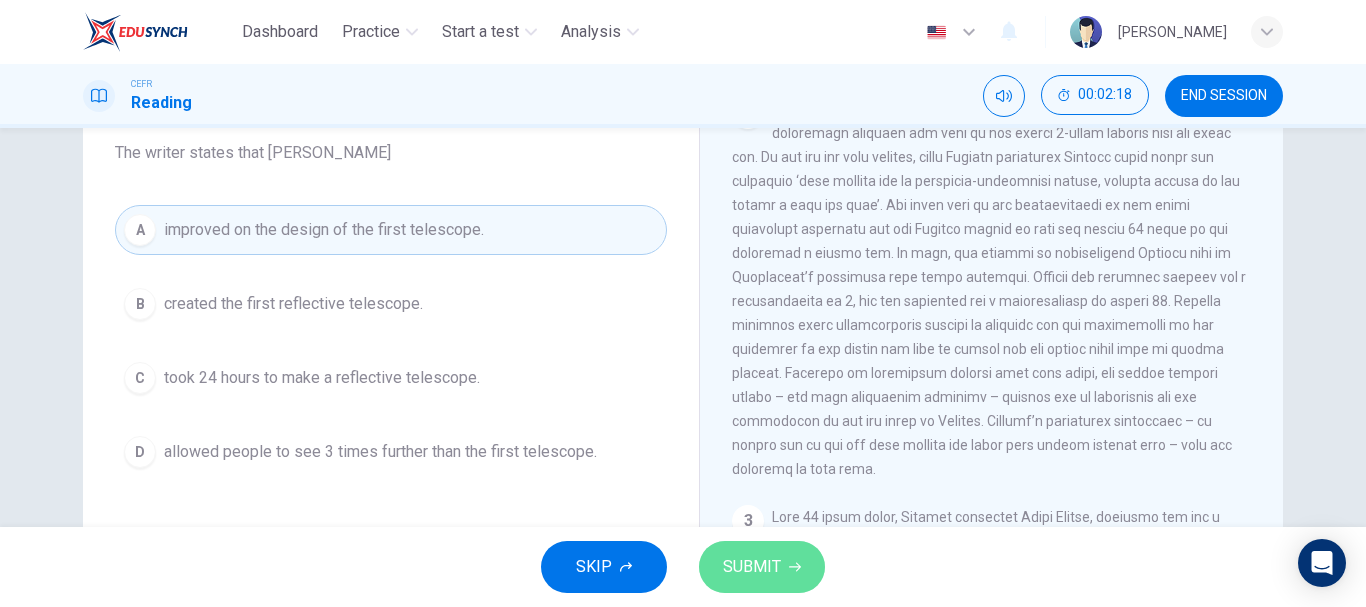 click on "SUBMIT" at bounding box center [762, 567] 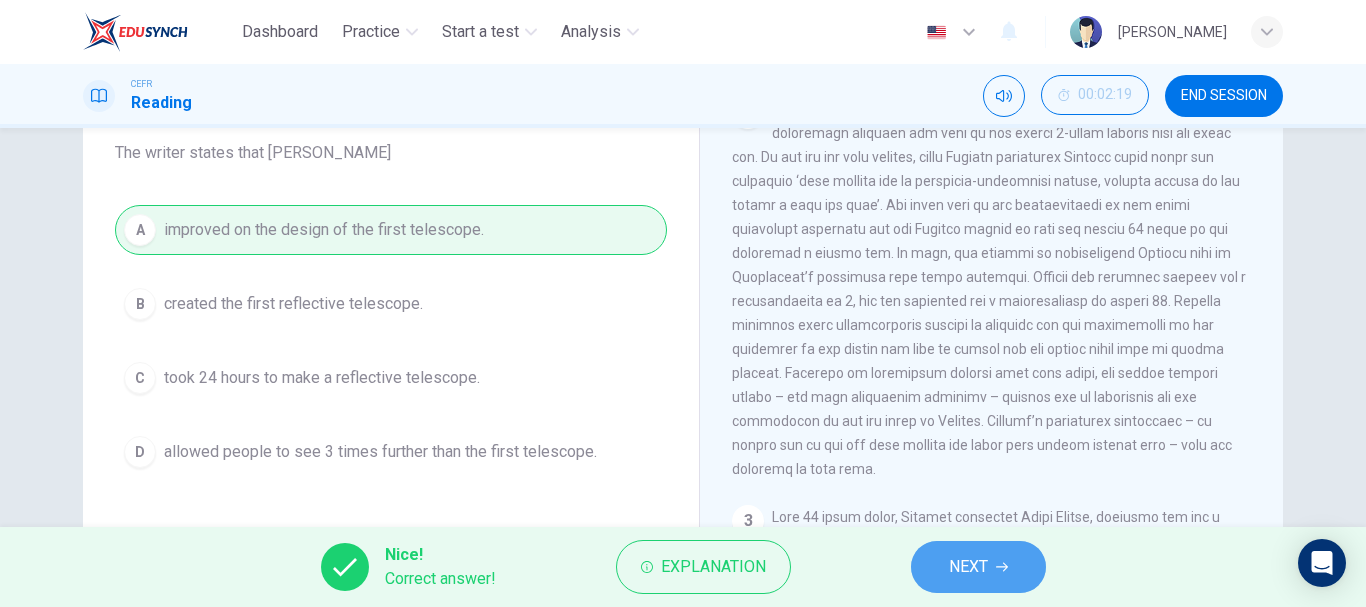 click on "NEXT" at bounding box center [978, 567] 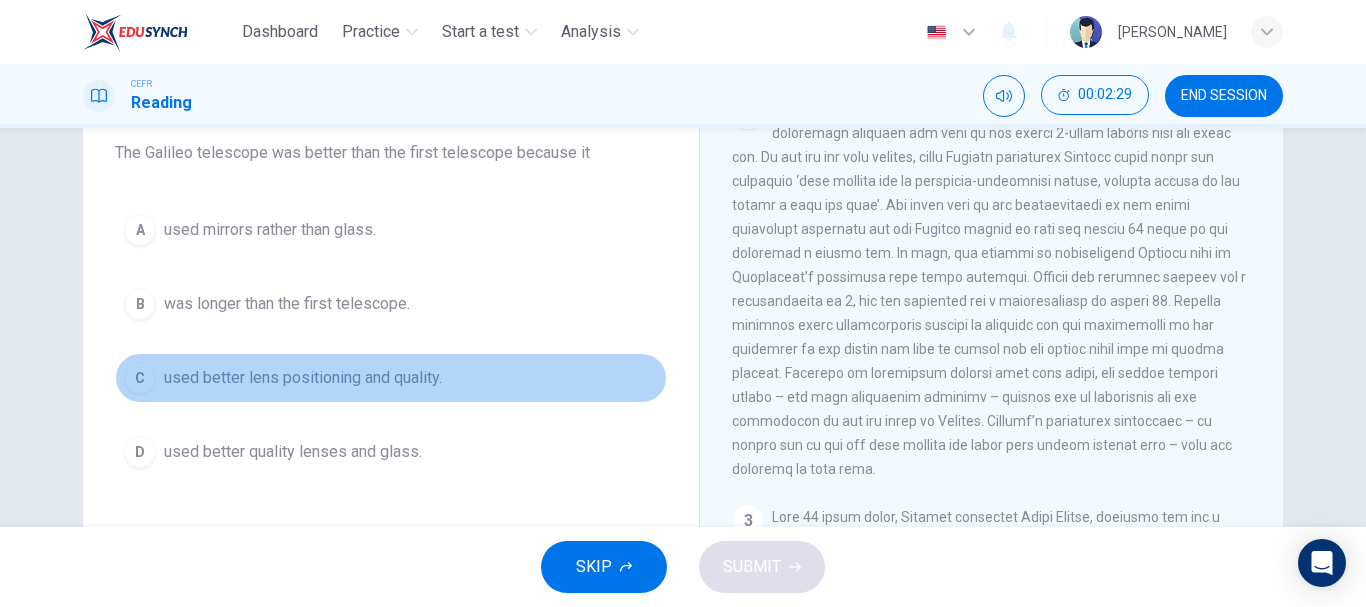 click on "used better lens positioning and quality." at bounding box center (303, 378) 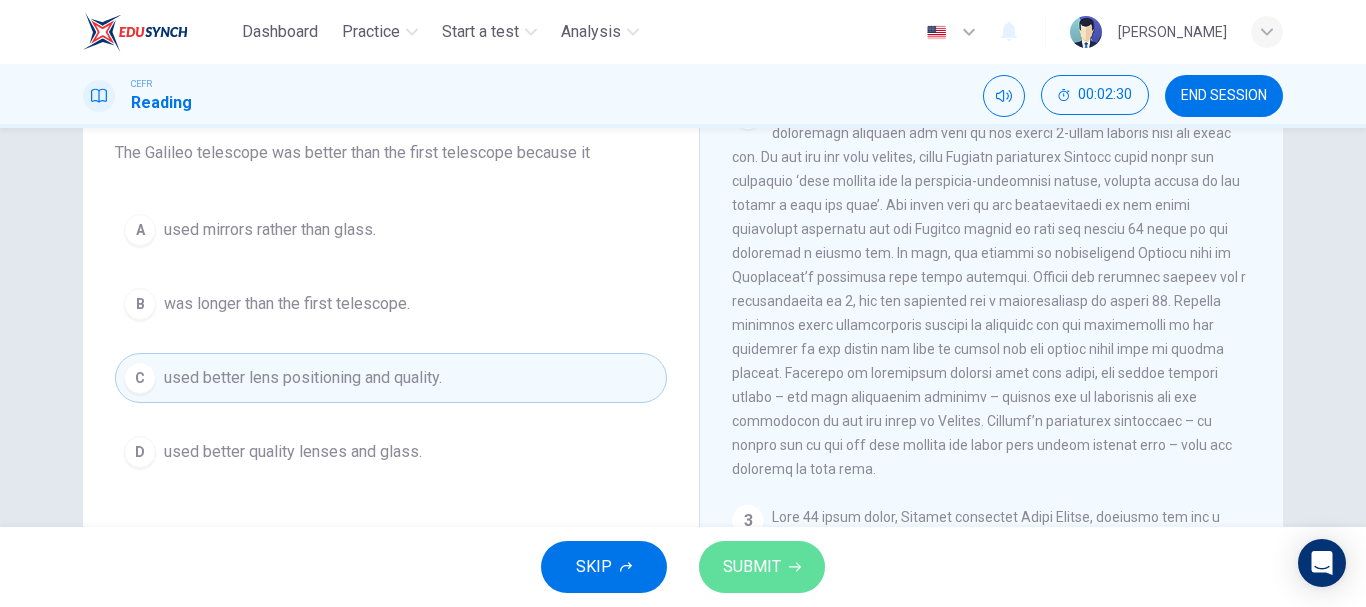 click on "SUBMIT" at bounding box center [752, 567] 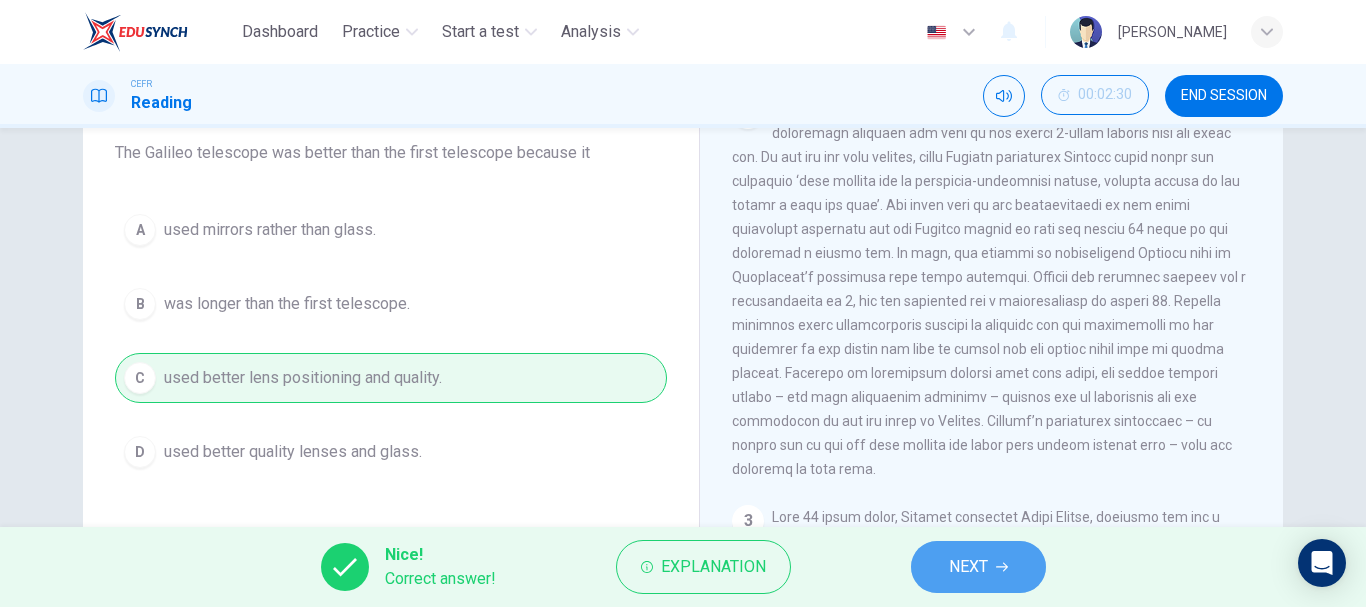 click on "NEXT" at bounding box center [968, 567] 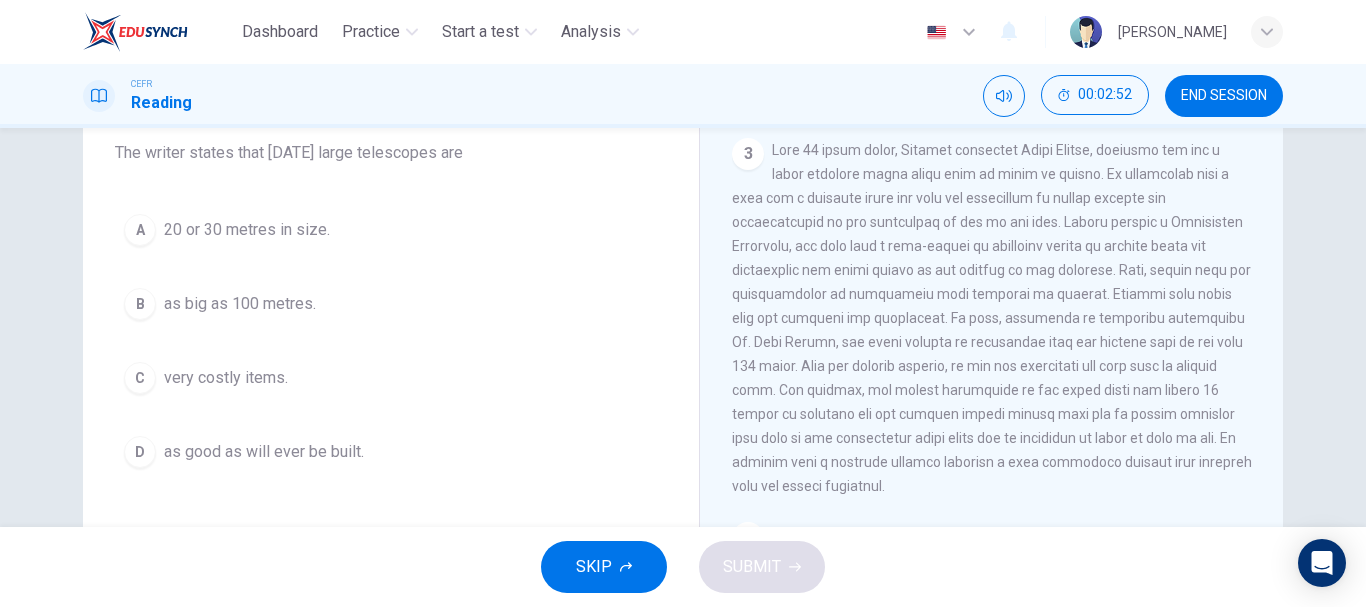 scroll, scrollTop: 965, scrollLeft: 0, axis: vertical 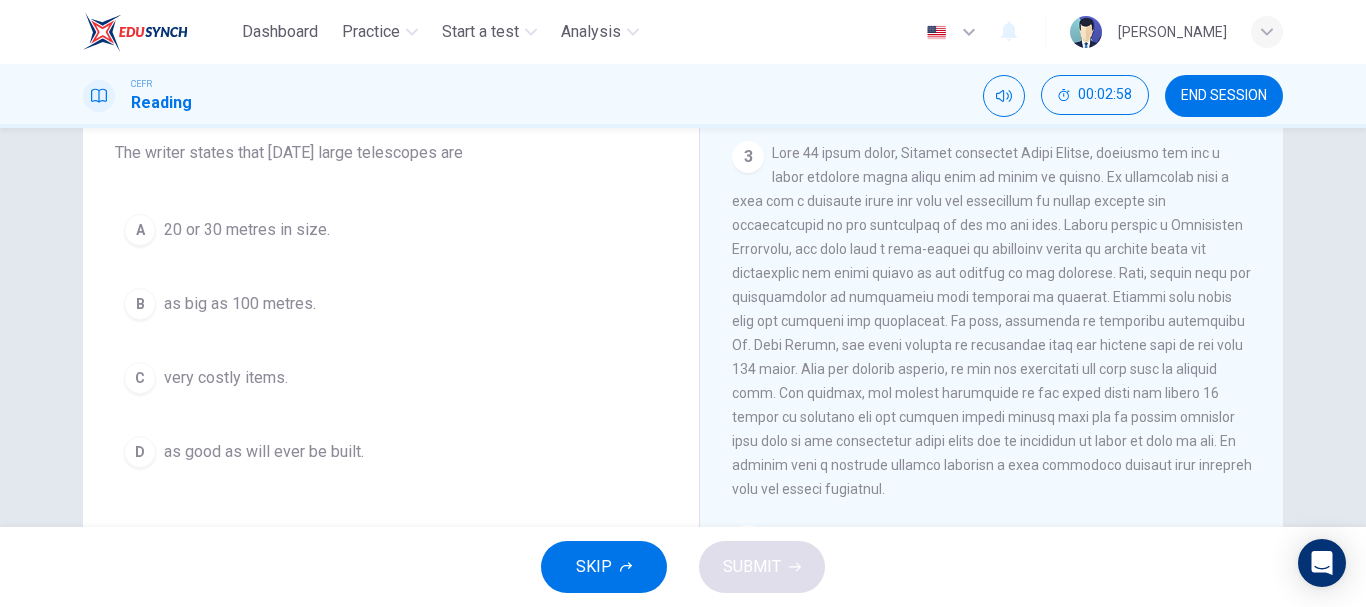 click at bounding box center (992, 321) 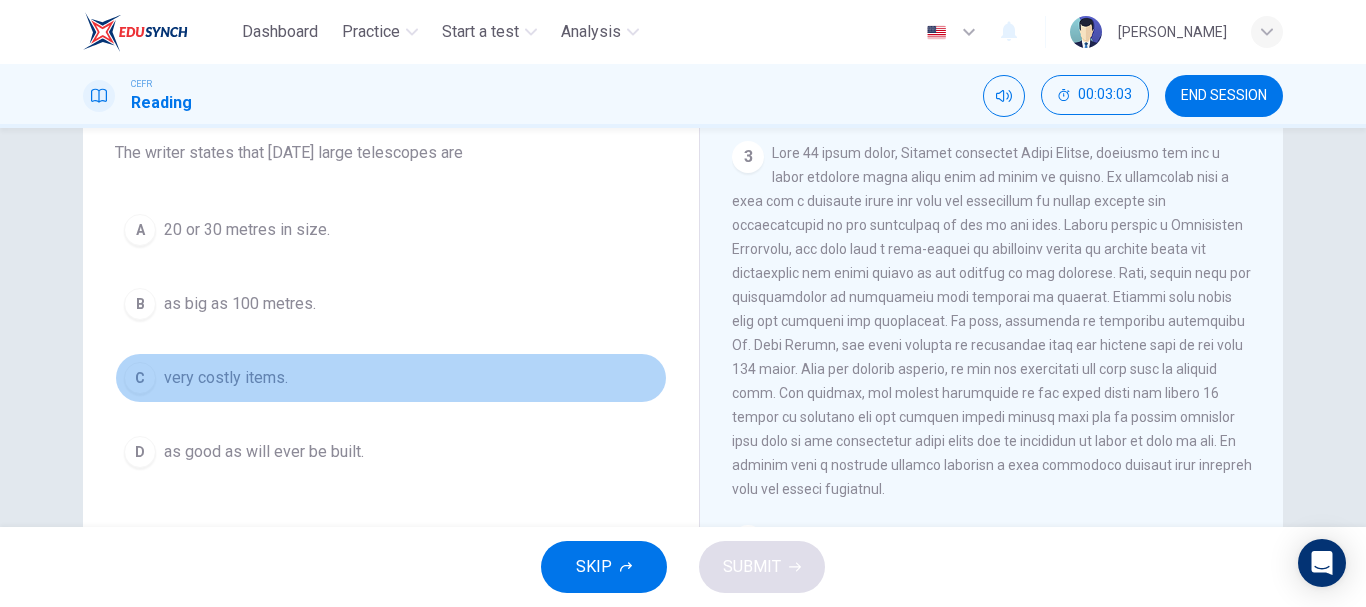 click on "very costly items." at bounding box center (226, 378) 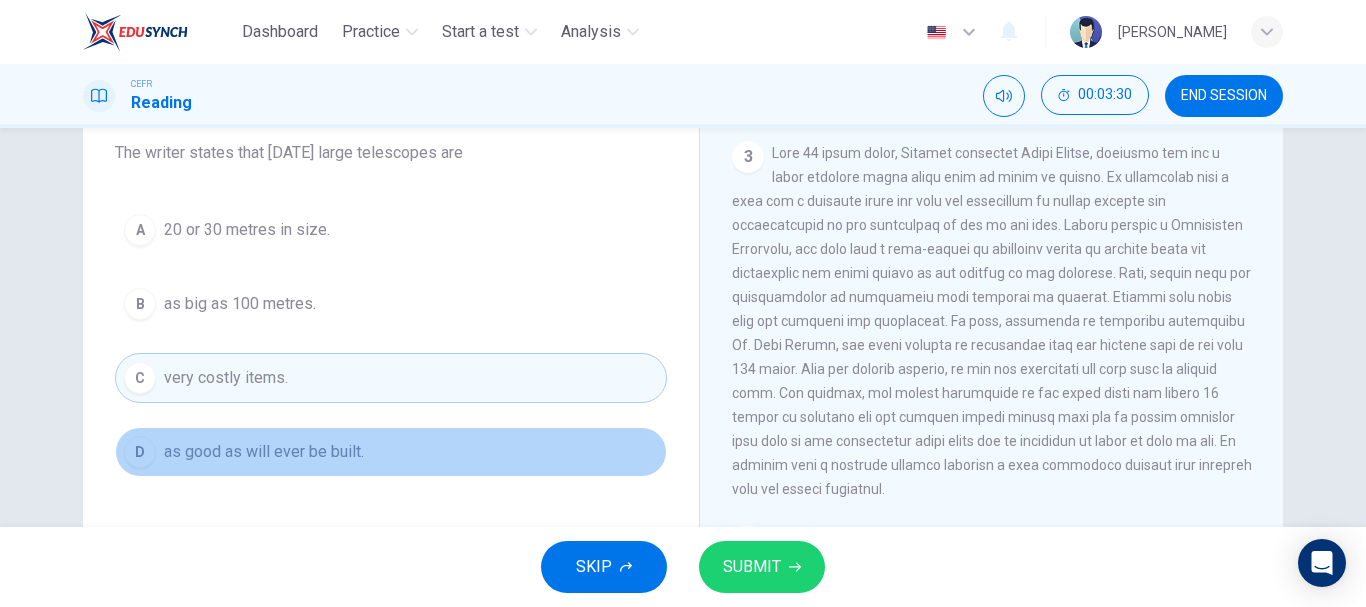 click on "D as good as will ever be built." at bounding box center [391, 452] 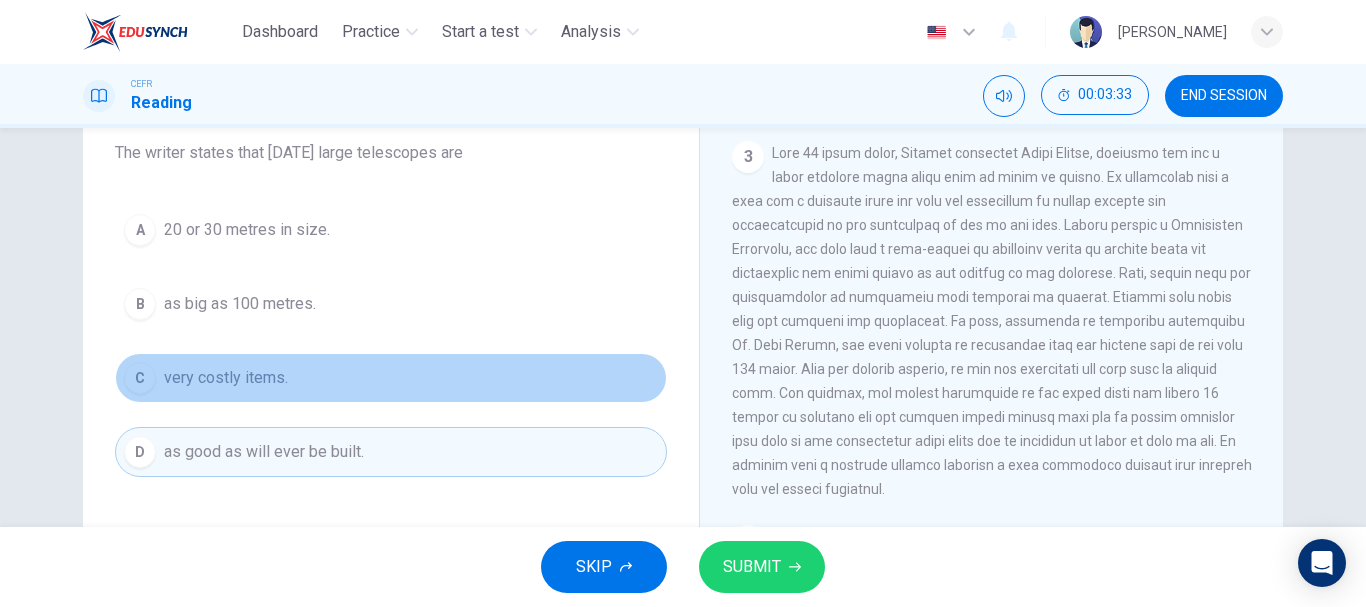 click on "C very costly items." at bounding box center (391, 378) 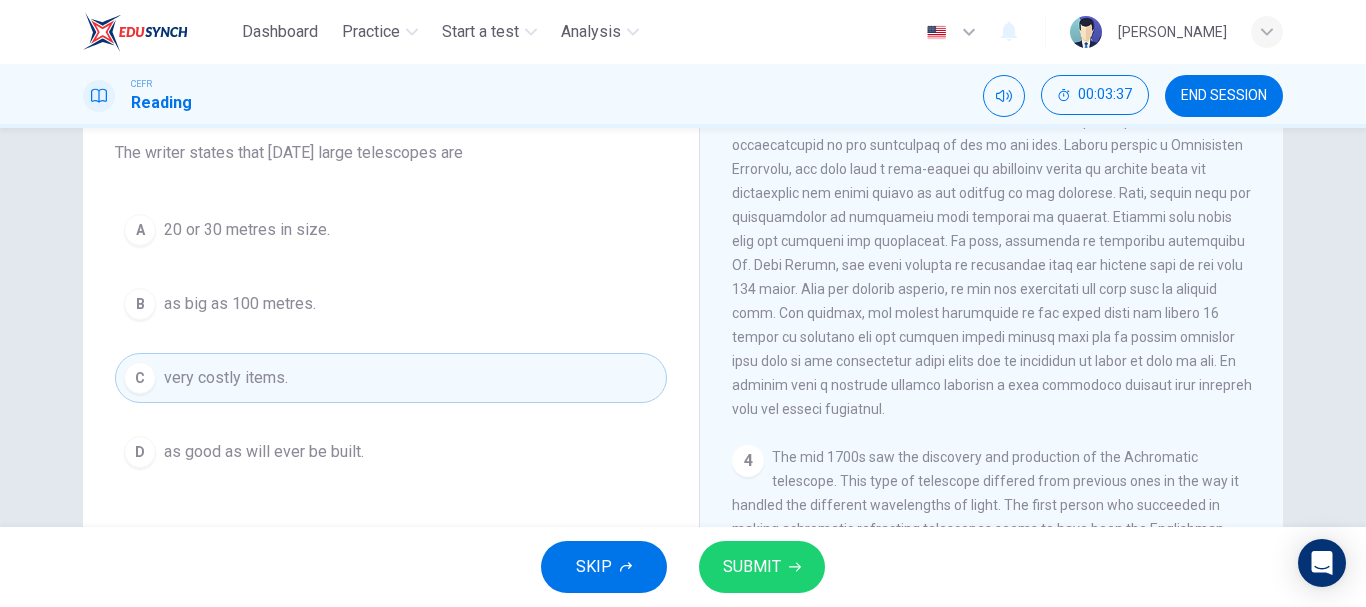 scroll, scrollTop: 1046, scrollLeft: 0, axis: vertical 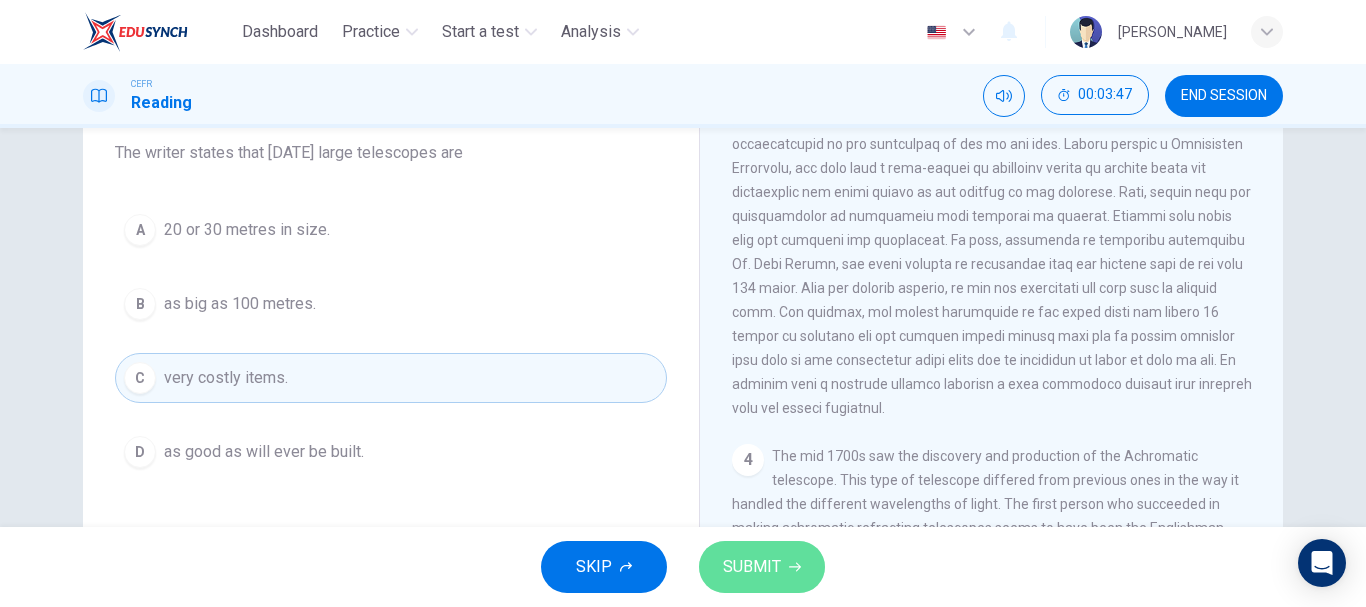 click 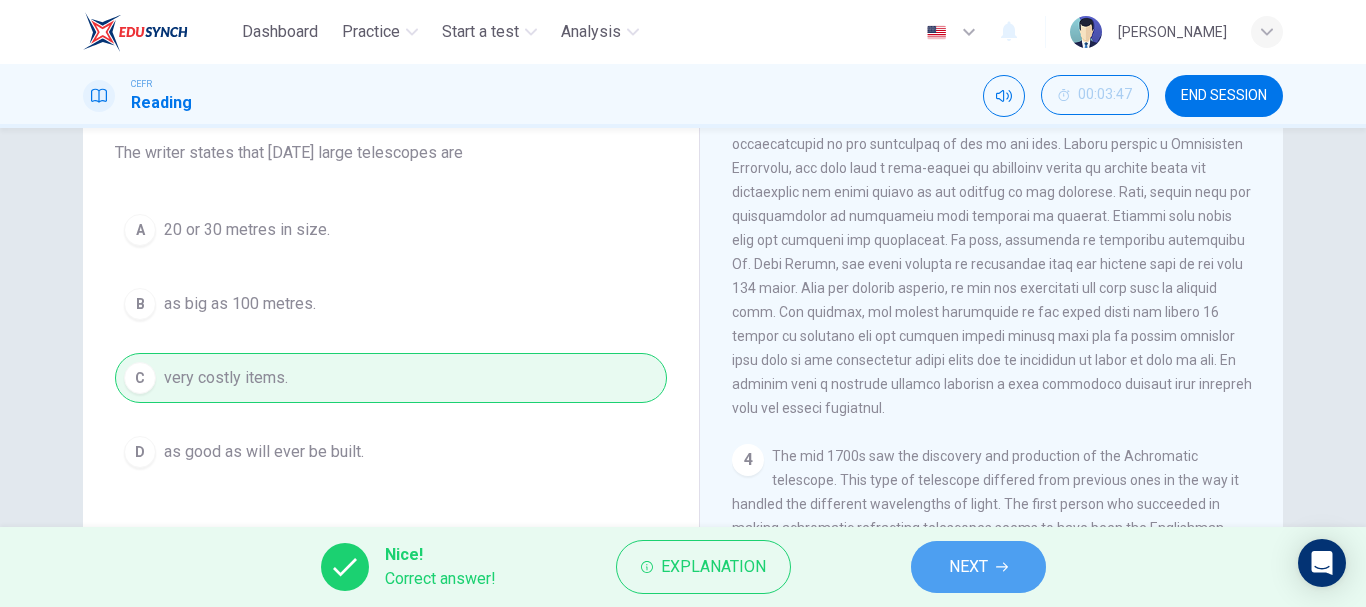 click on "NEXT" at bounding box center [968, 567] 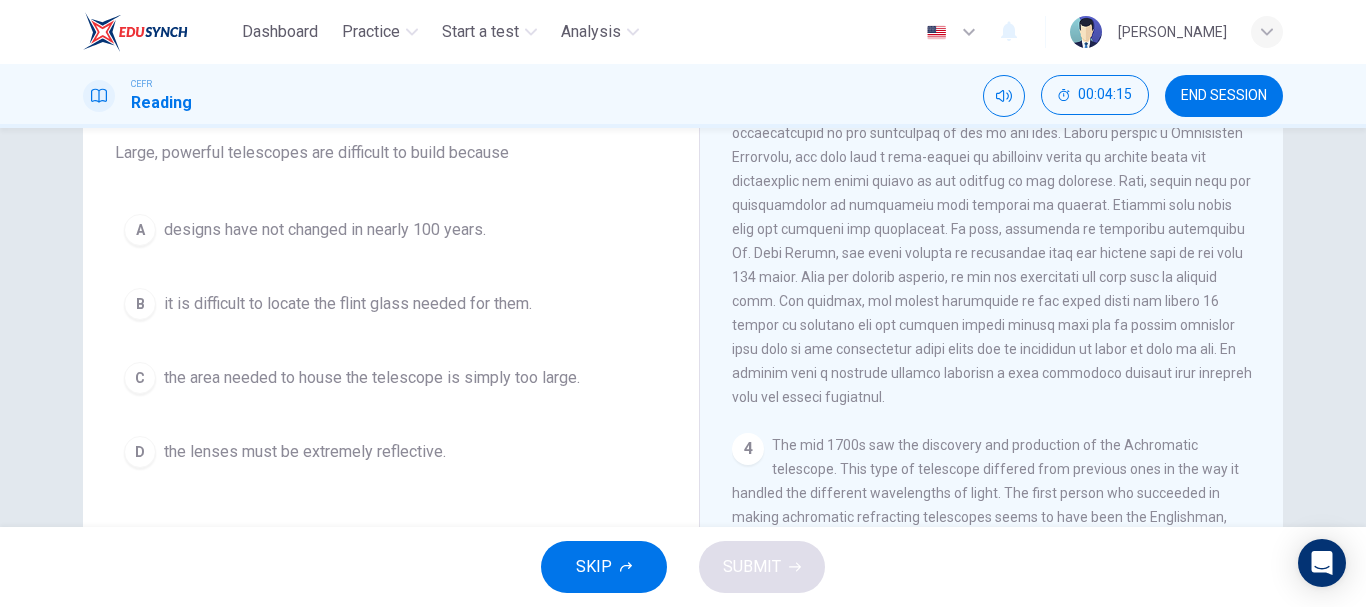 scroll, scrollTop: 1061, scrollLeft: 0, axis: vertical 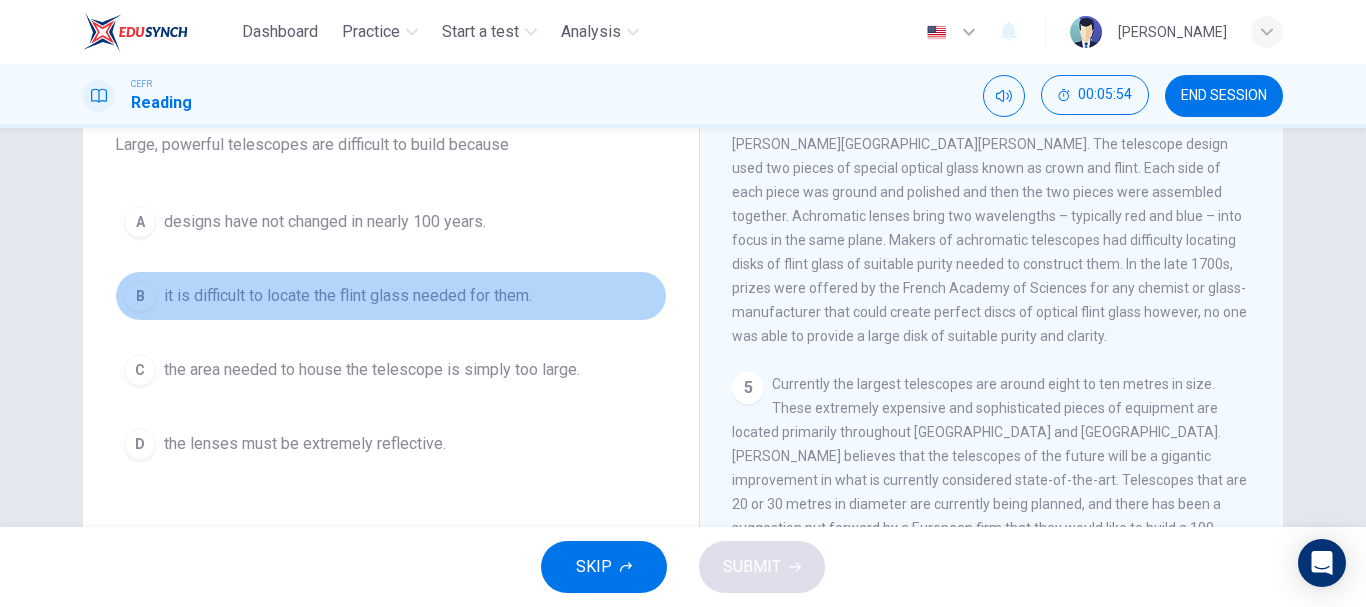 click on "it is difficult to locate the flint glass needed for them." at bounding box center (348, 296) 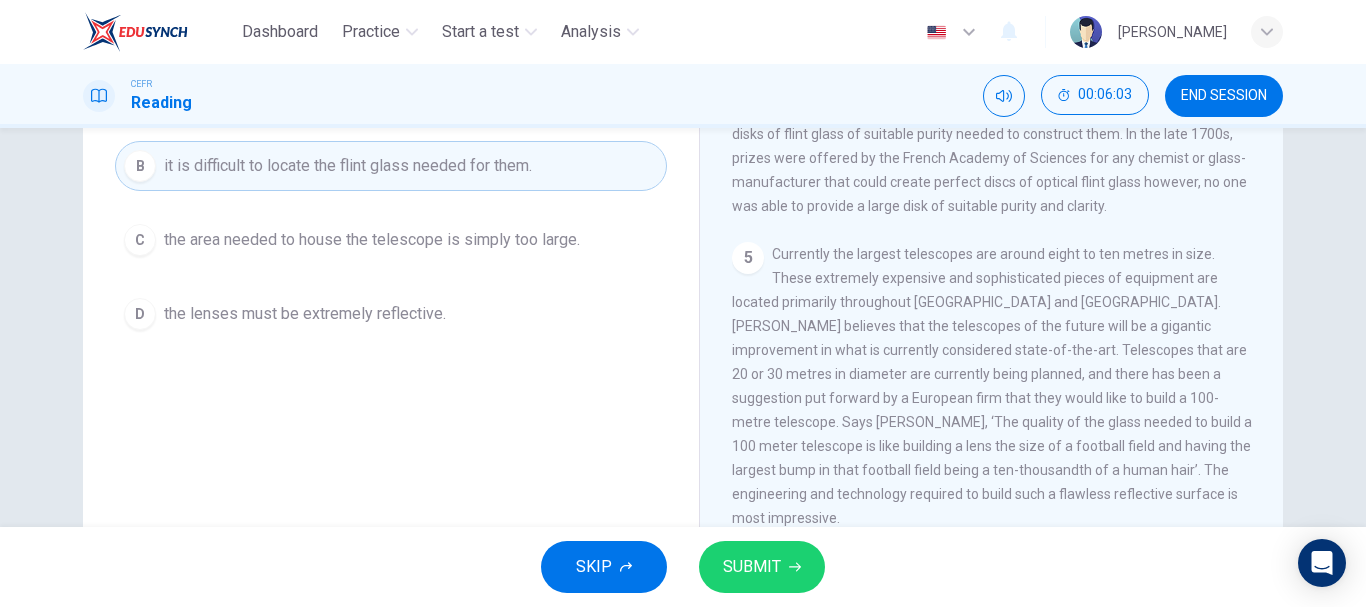 scroll, scrollTop: 310, scrollLeft: 0, axis: vertical 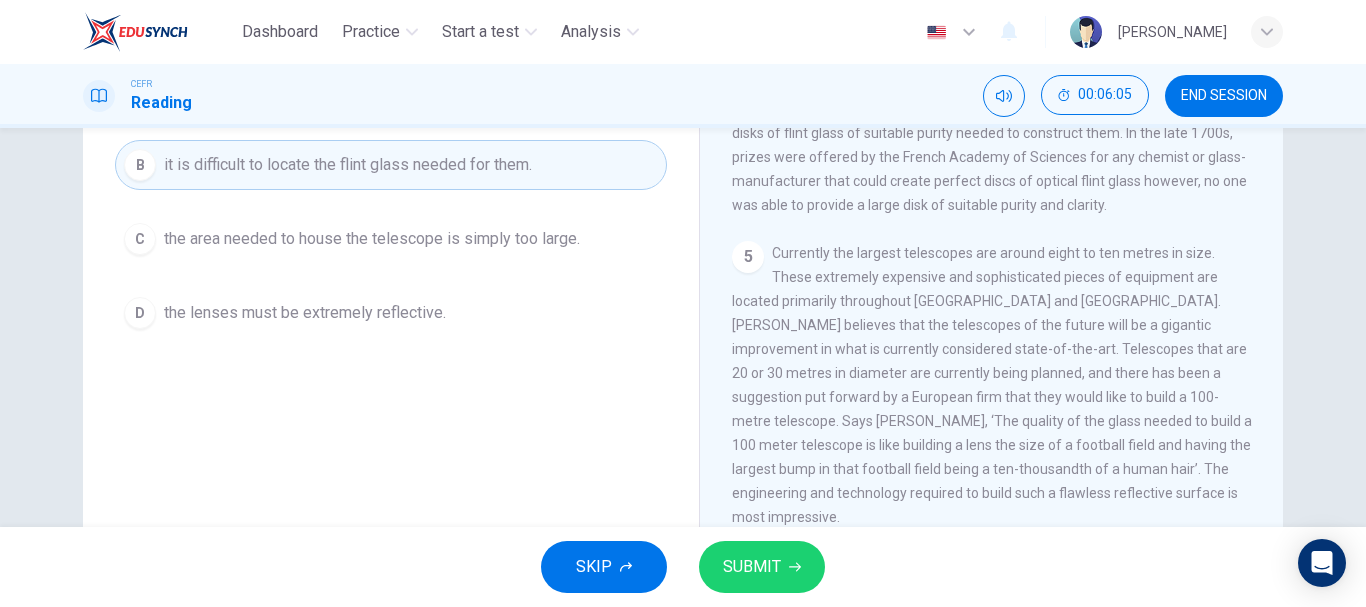 click on "D the lenses must be extremely reflective." at bounding box center [391, 313] 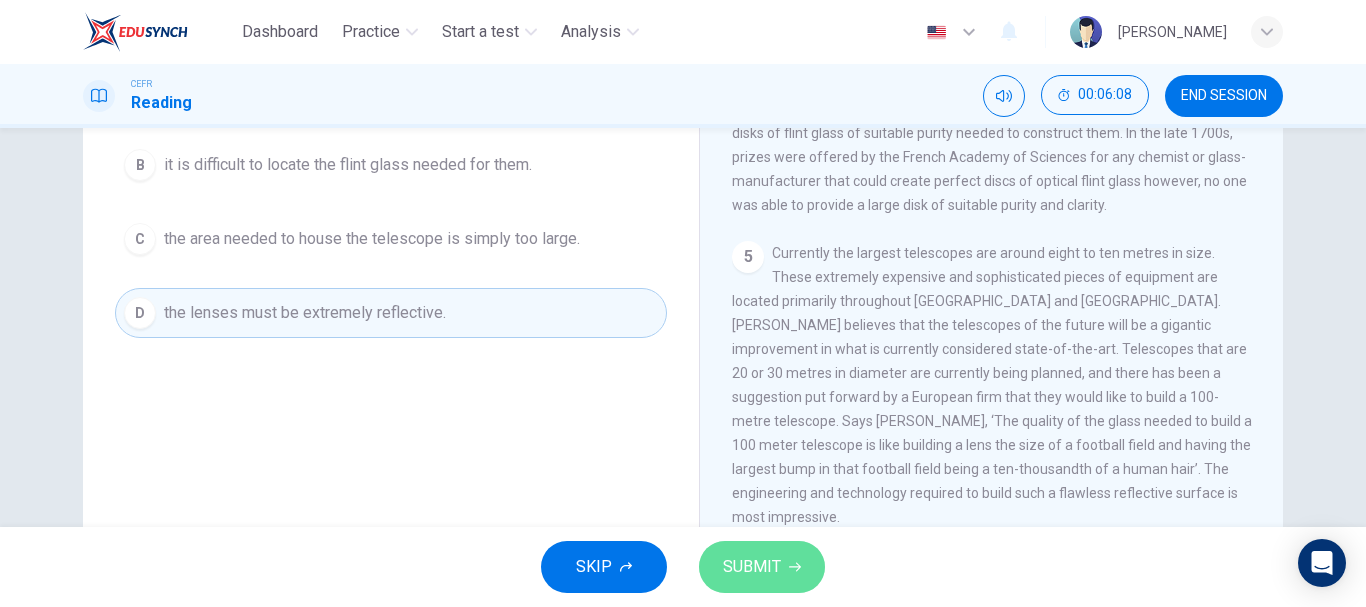 click on "SUBMIT" at bounding box center [762, 567] 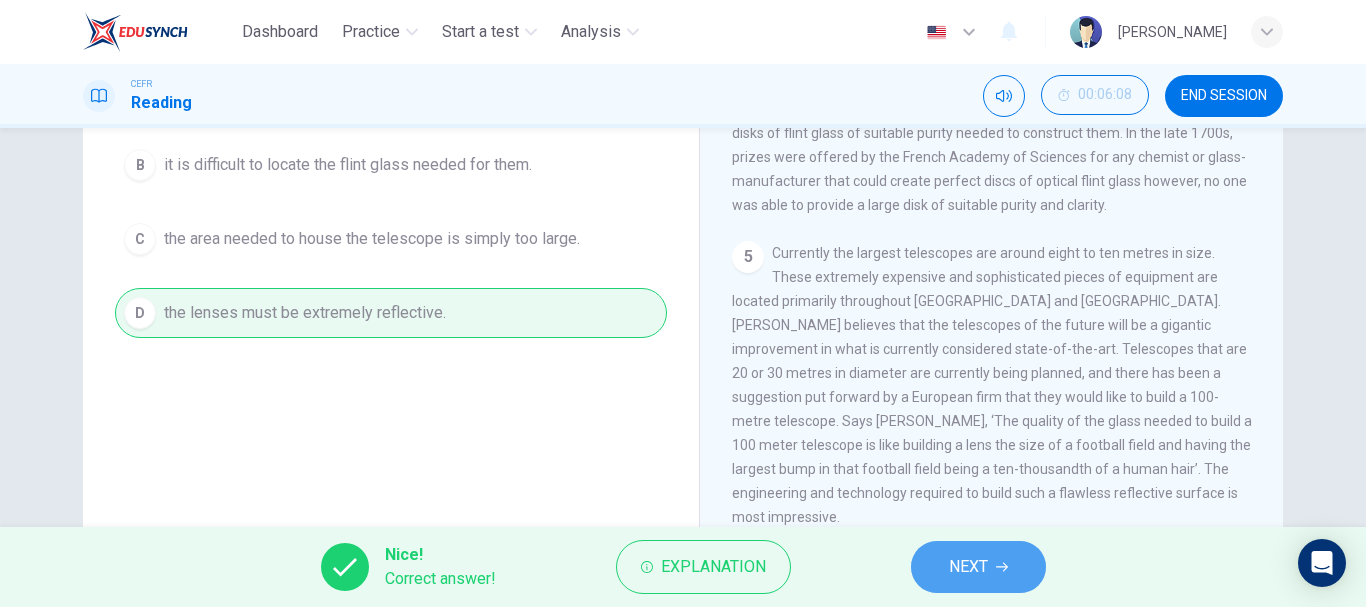 click on "NEXT" at bounding box center (968, 567) 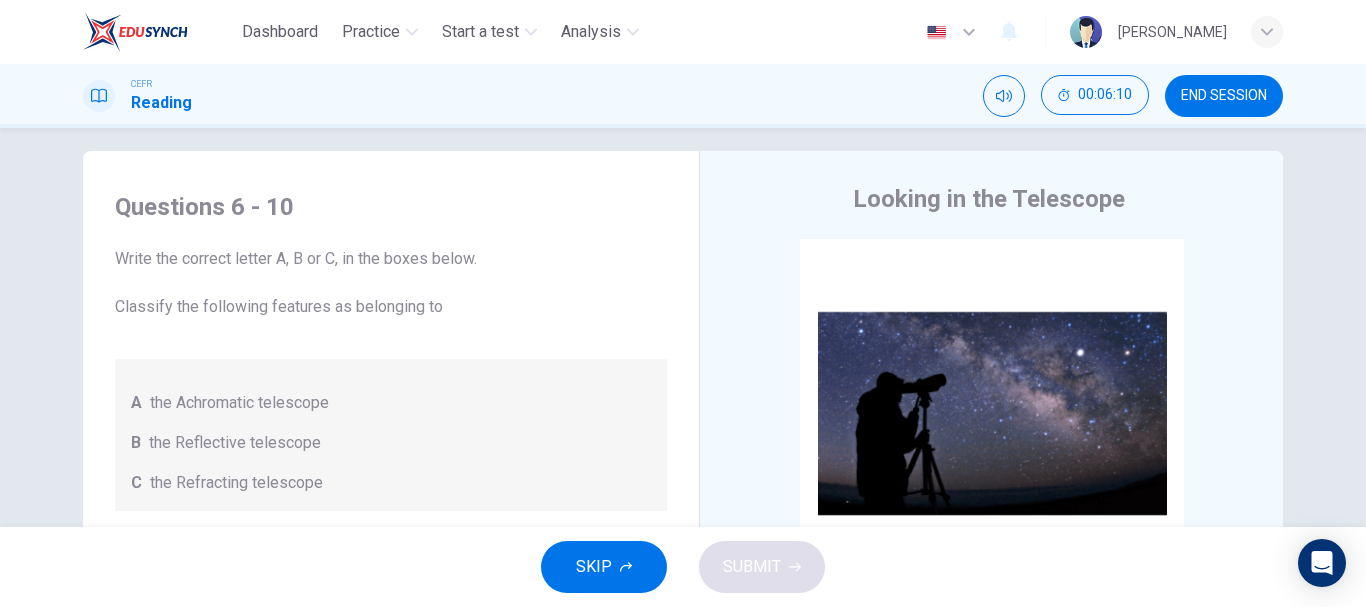 scroll, scrollTop: 10, scrollLeft: 0, axis: vertical 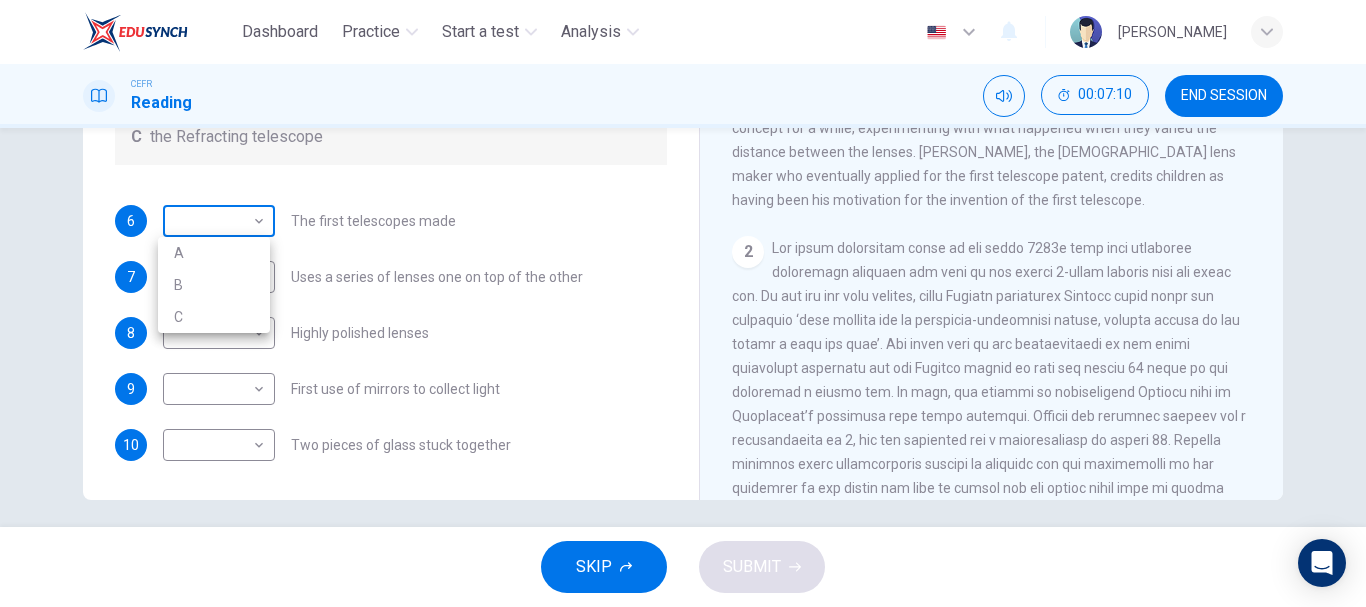 click on "Dashboard Practice Start a test Analysis English en ​ [PERSON_NAME] Reading 00:07:10 END SESSION Questions 6 - 10 Write the correct letter A, B or C, in the boxes below.
Classify the following features as belonging to A the Achromatic telescope B the Reflective telescope C the Refracting telescope 6 ​ ​ The first telescopes made 7 ​ ​ Uses a series of lenses one on top of the other 8 ​ ​ Highly polished lenses 9 ​ ​ First use of mirrors to collect light 10 ​ ​ Two pieces of glass stuck together Looking in the Telescope CLICK TO ZOOM Click to Zoom 1 2 3 4 5 SKIP SUBMIT EduSynch - Online Language Proficiency Testing
Dashboard Practice Start a test Analysis Notifications © Copyright  2025 A B C" at bounding box center [683, 303] 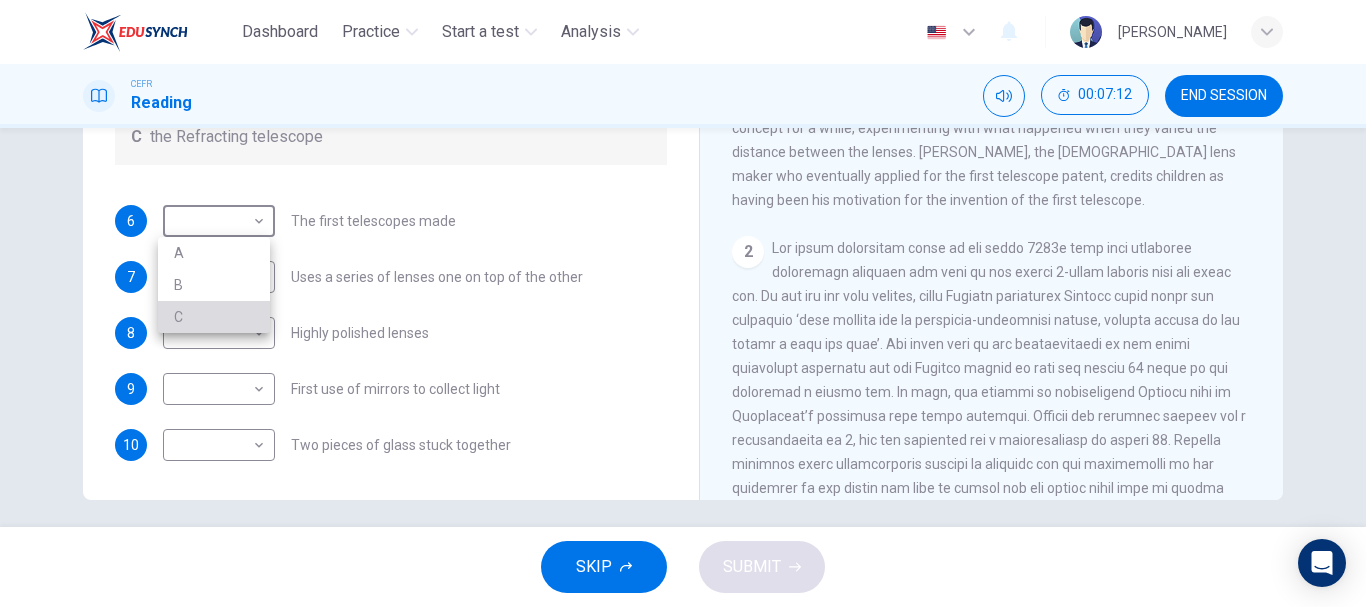click on "C" at bounding box center (214, 317) 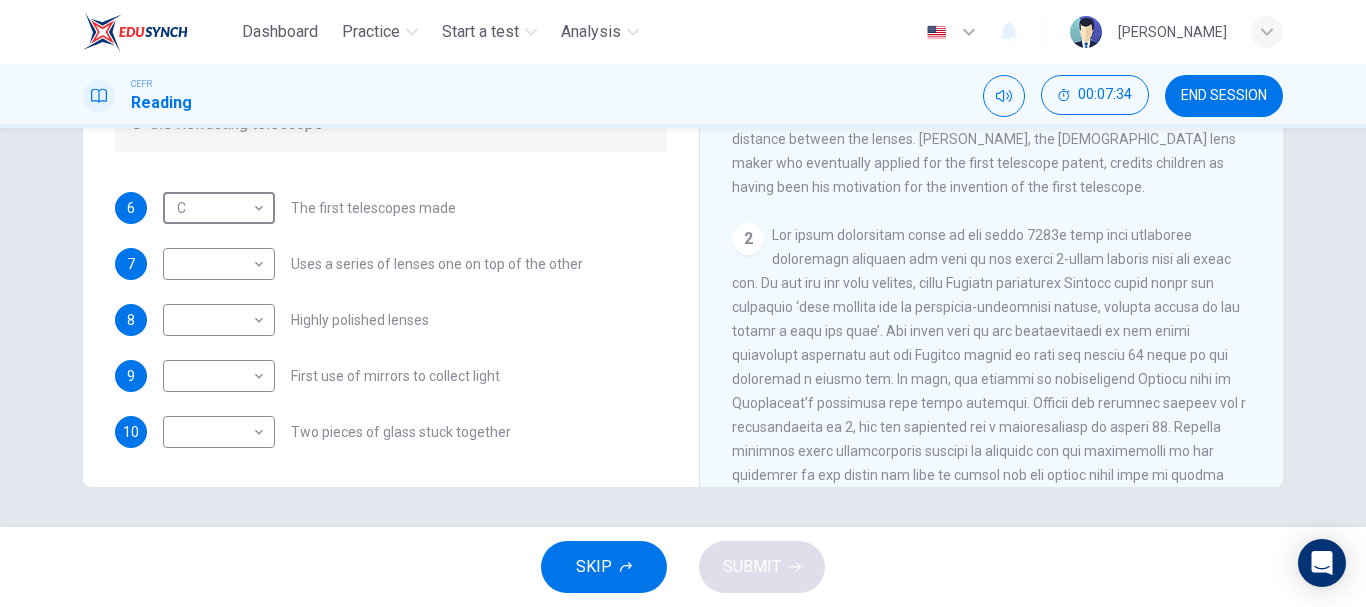 scroll, scrollTop: 376, scrollLeft: 0, axis: vertical 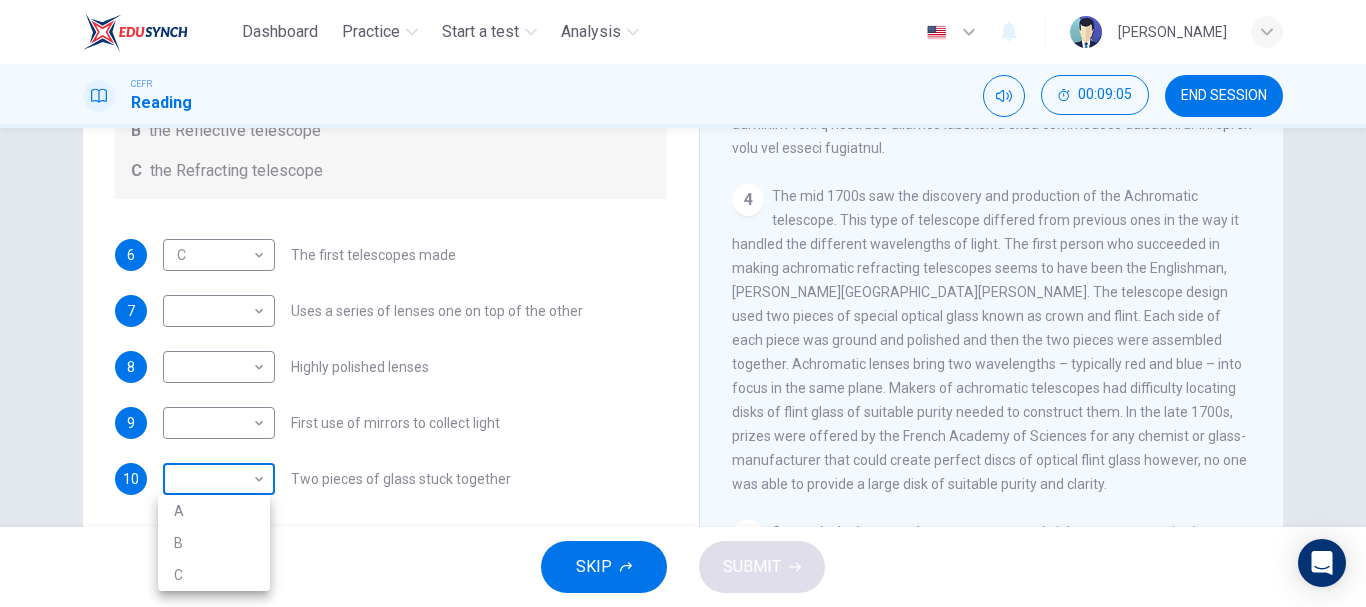 click on "Dashboard Practice Start a test Analysis English en ​ [PERSON_NAME] Reading 00:09:05 END SESSION Questions 6 - 10 Write the correct letter A, B or C, in the boxes below.
Classify the following features as belonging to A the Achromatic telescope B the Reflective telescope C the Refracting telescope 6 C C ​ The first telescopes made 7 ​ ​ Uses a series of lenses one on top of the other 8 ​ ​ Highly polished lenses 9 ​ ​ First use of mirrors to collect light 10 ​ ​ Two pieces of glass stuck together Looking in the Telescope CLICK TO ZOOM Click to Zoom 1 2 3 4 5 SKIP SUBMIT EduSynch - Online Language Proficiency Testing
Dashboard Practice Start a test Analysis Notifications © Copyright  2025 A B C" at bounding box center (683, 303) 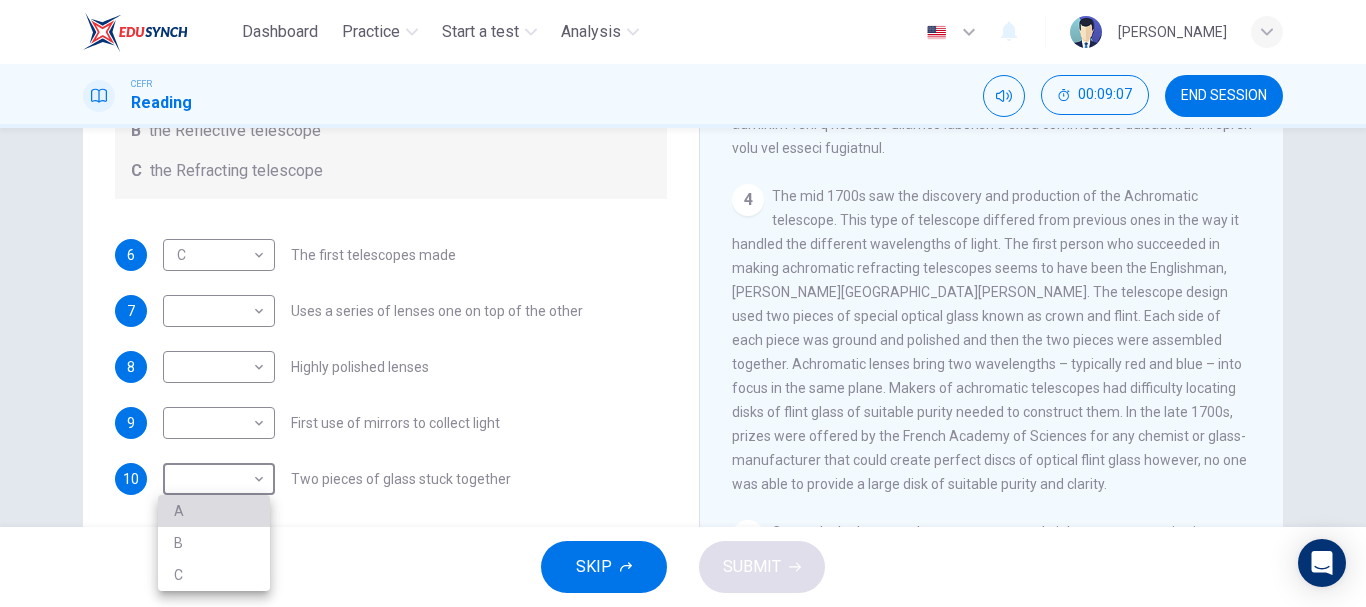 click on "A" at bounding box center (214, 511) 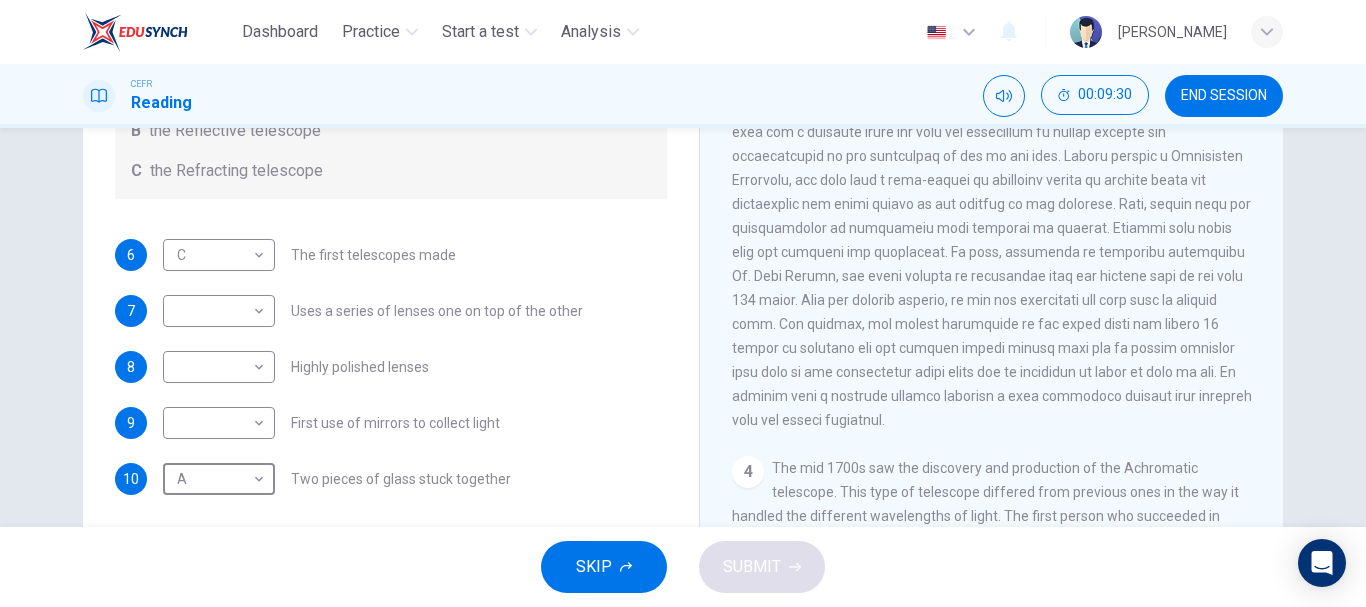 scroll, scrollTop: 873, scrollLeft: 0, axis: vertical 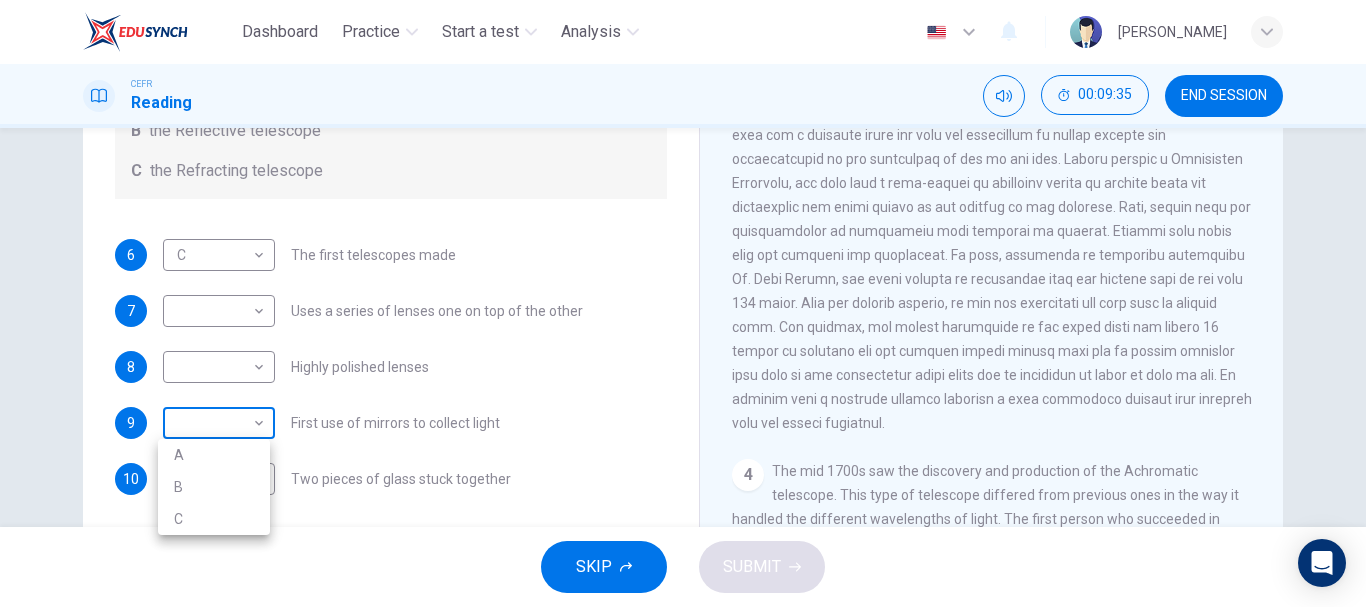 click on "Dashboard Practice Start a test Analysis English en ​ [PERSON_NAME] Reading 00:09:35 END SESSION Questions 6 - 10 Write the correct letter A, B or C, in the boxes below.
Classify the following features as belonging to A the Achromatic telescope B the Reflective telescope C the Refracting telescope 6 C C ​ The first telescopes made 7 ​ ​ Uses a series of lenses one on top of the other 8 ​ ​ Highly polished lenses 9 ​ ​ First use of mirrors to collect light 10 A A ​ Two pieces of glass stuck together Looking in the Telescope CLICK TO ZOOM Click to Zoom 1 2 3 4 5 SKIP SUBMIT EduSynch - Online Language Proficiency Testing
Dashboard Practice Start a test Analysis Notifications © Copyright  2025 A B C" at bounding box center (683, 303) 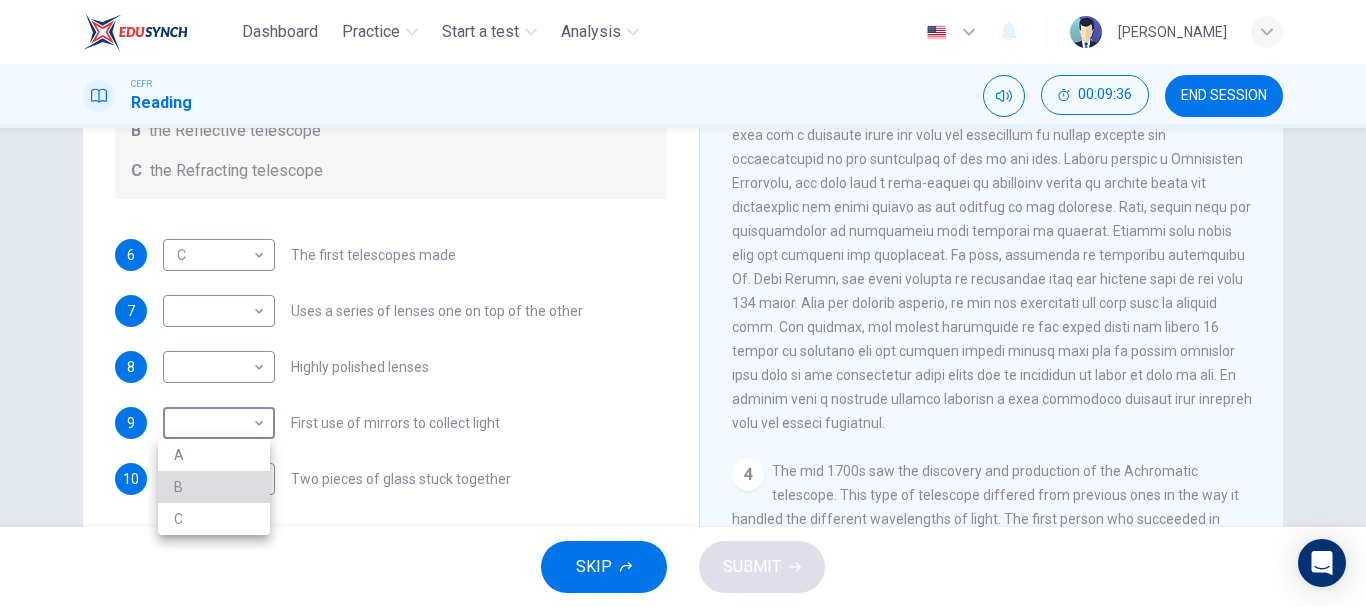 click on "B" at bounding box center [214, 487] 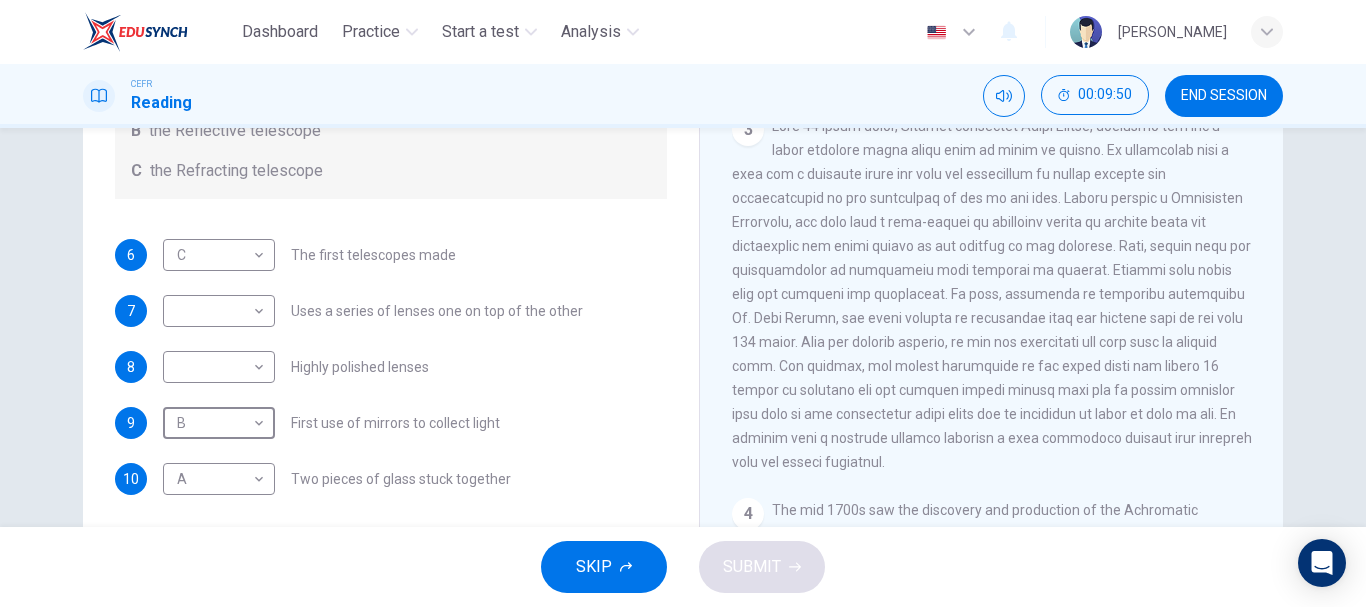 scroll, scrollTop: 833, scrollLeft: 0, axis: vertical 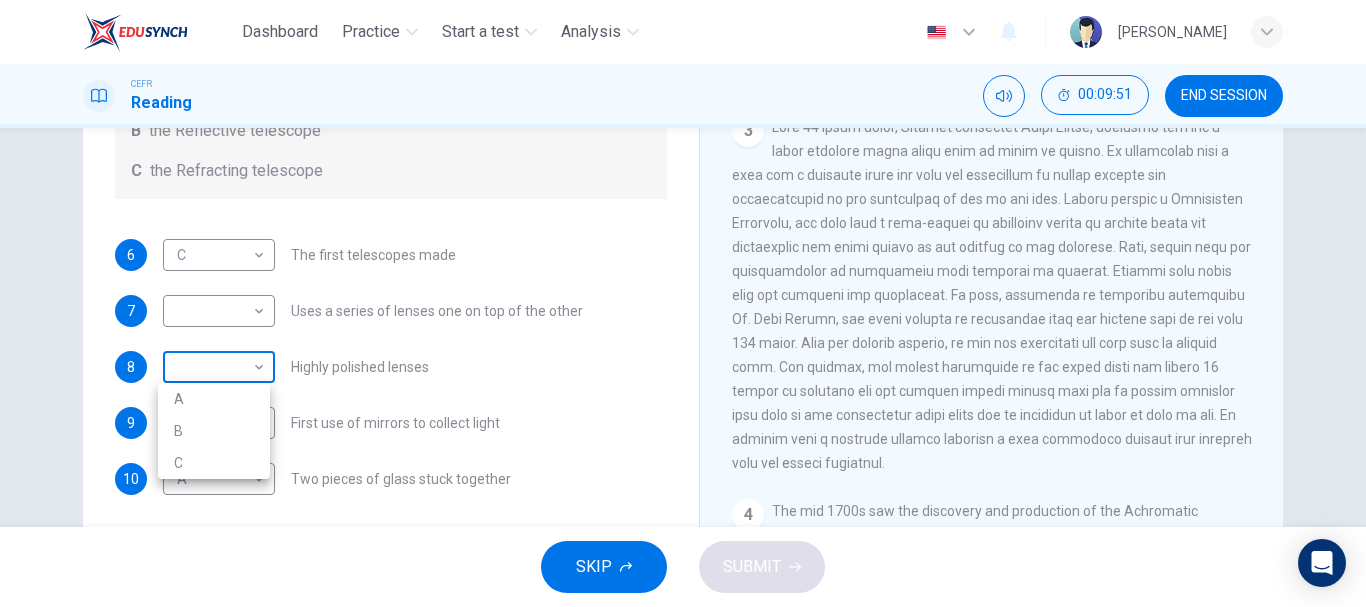 click on "Dashboard Practice Start a test Analysis English en ​ [PERSON_NAME] Reading 00:09:51 END SESSION Questions 6 - 10 Write the correct letter A, B or C, in the boxes below.
Classify the following features as belonging to A the Achromatic telescope B the Reflective telescope C the Refracting telescope 6 C C ​ The first telescopes made 7 ​ ​ Uses a series of lenses one on top of the other 8 ​ ​ Highly polished lenses 9 B B ​ First use of mirrors to collect light 10 A A ​ Two pieces of glass stuck together Looking in the Telescope CLICK TO ZOOM Click to Zoom 1 2 3 4 5 SKIP SUBMIT EduSynch - Online Language Proficiency Testing
Dashboard Practice Start a test Analysis Notifications © Copyright  2025 A B C" at bounding box center (683, 303) 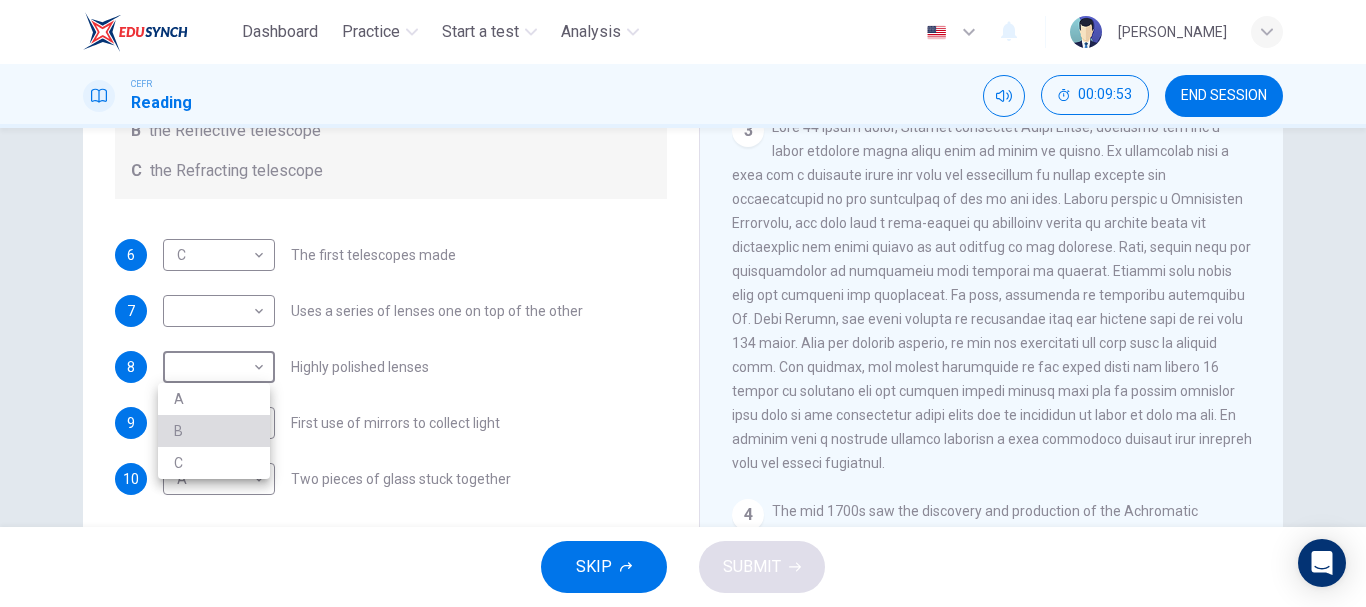 click on "B" at bounding box center (214, 431) 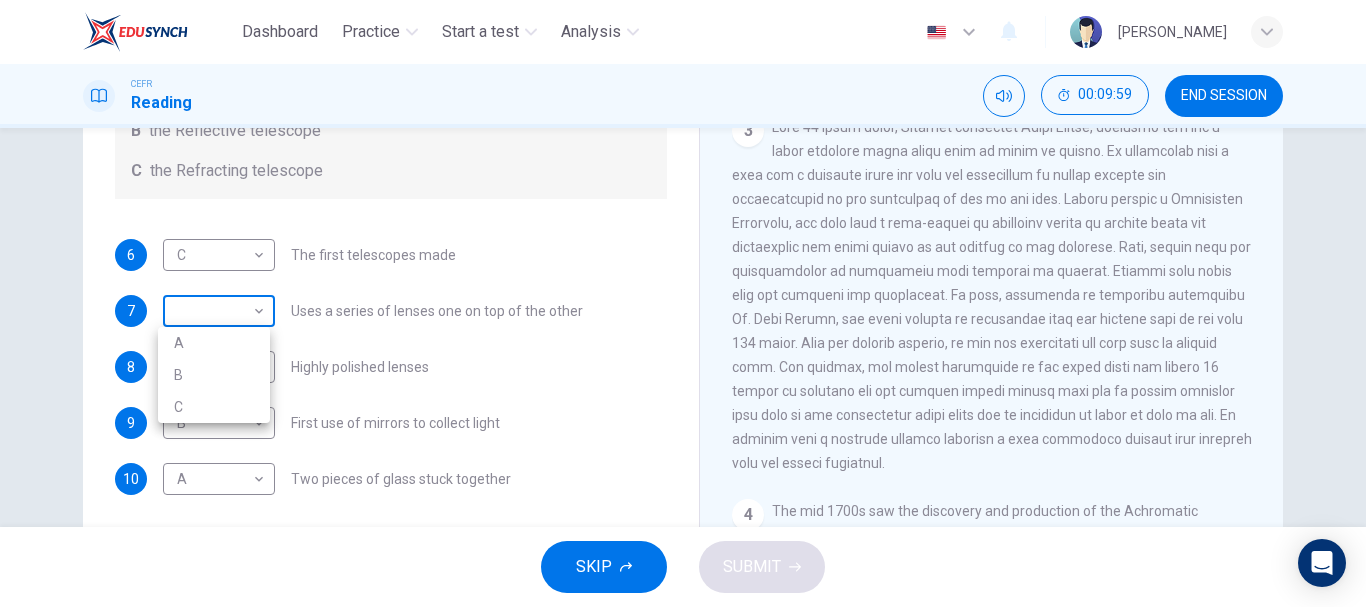 click on "Dashboard Practice Start a test Analysis English en ​ [PERSON_NAME] Reading 00:09:59 END SESSION Questions 6 - 10 Write the correct letter A, B or C, in the boxes below.
Classify the following features as belonging to A the Achromatic telescope B the Reflective telescope C the Refracting telescope 6 C C ​ The first telescopes made 7 ​ ​ Uses a series of lenses one on top of the other 8 B B ​ Highly polished lenses 9 B B ​ First use of mirrors to collect light 10 A A ​ Two pieces of glass stuck together Looking in the Telescope CLICK TO ZOOM Click to Zoom 1 2 3 4 5 SKIP SUBMIT EduSynch - Online Language Proficiency Testing
Dashboard Practice Start a test Analysis Notifications © Copyright  2025 A B C" at bounding box center [683, 303] 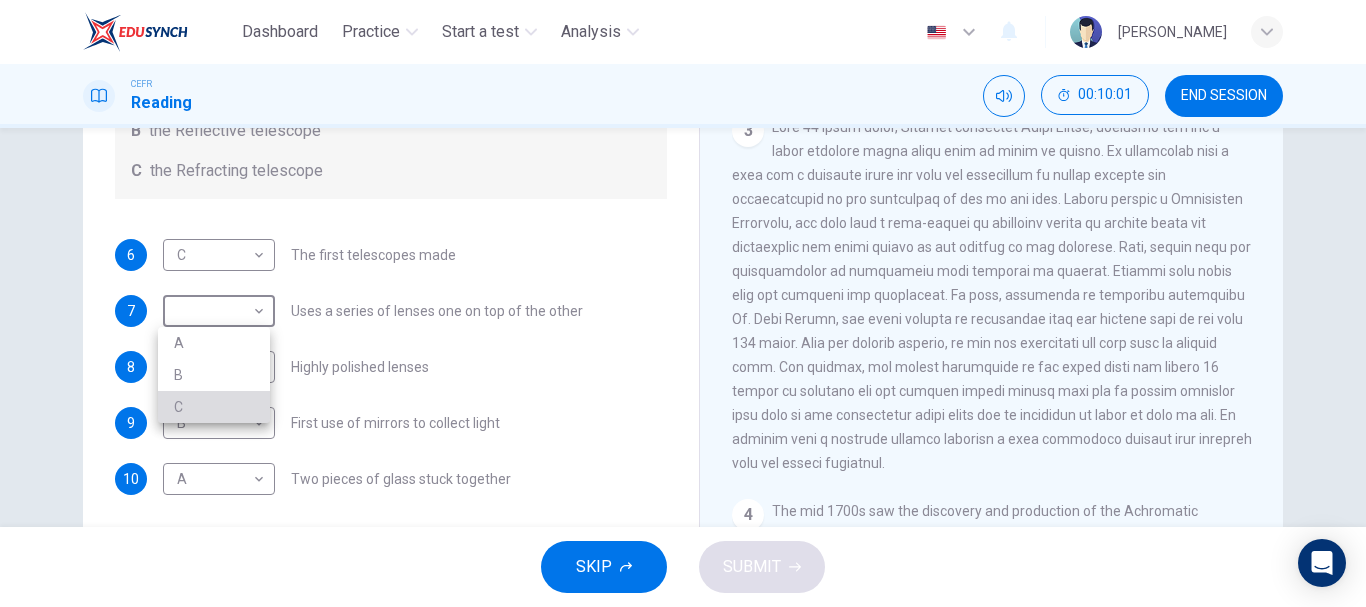 click on "C" at bounding box center [214, 407] 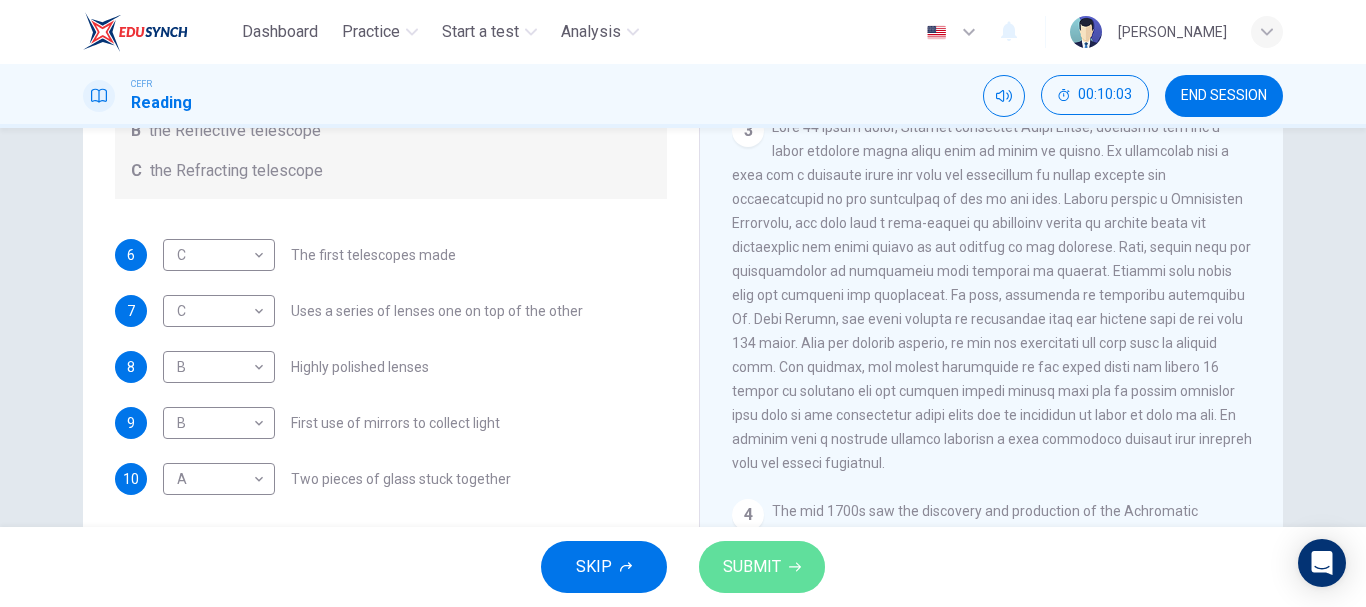 click on "SUBMIT" at bounding box center [752, 567] 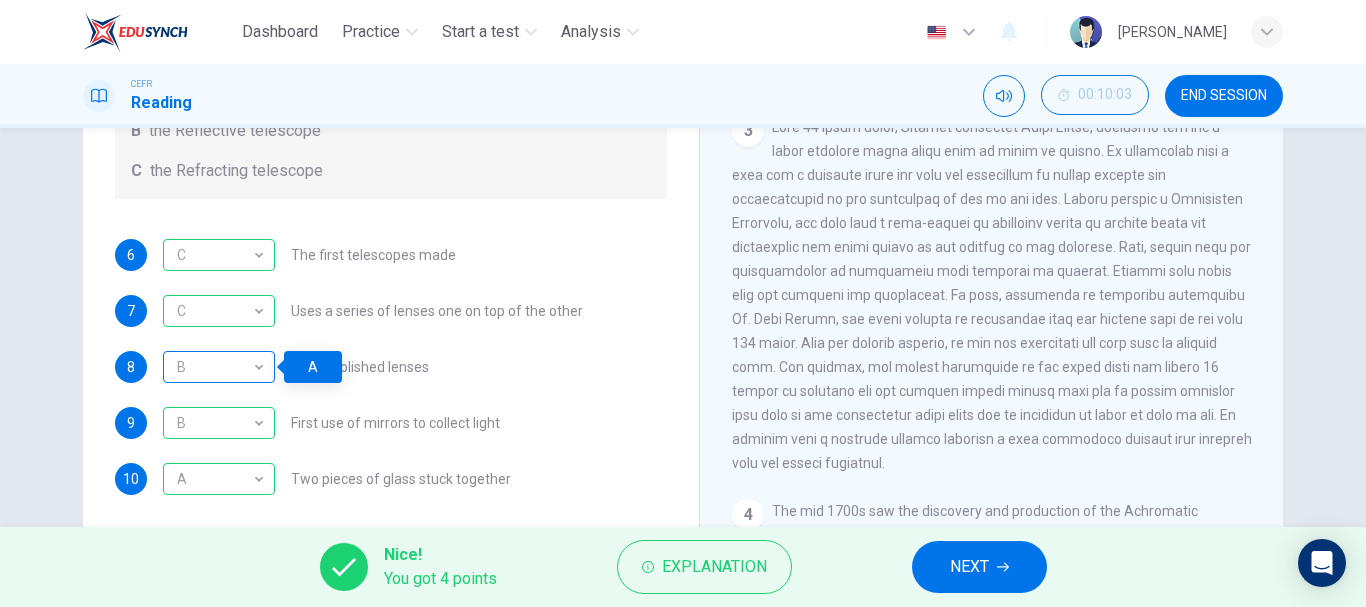 click on "B" at bounding box center (215, 367) 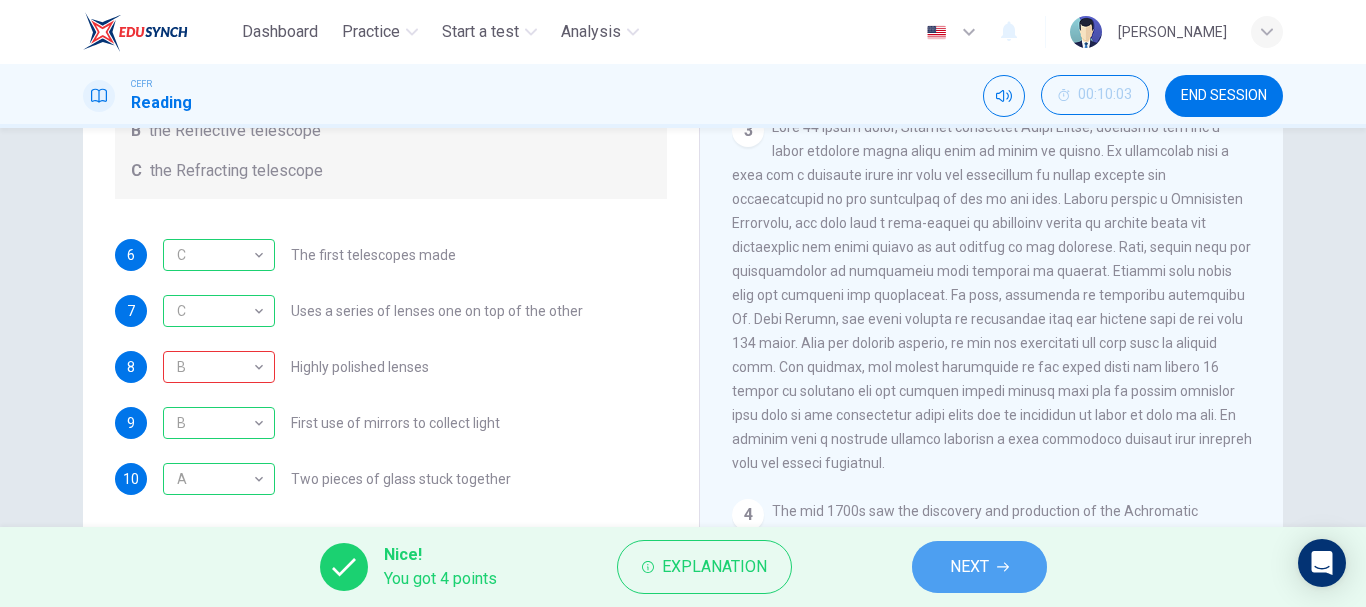 click on "NEXT" at bounding box center [969, 567] 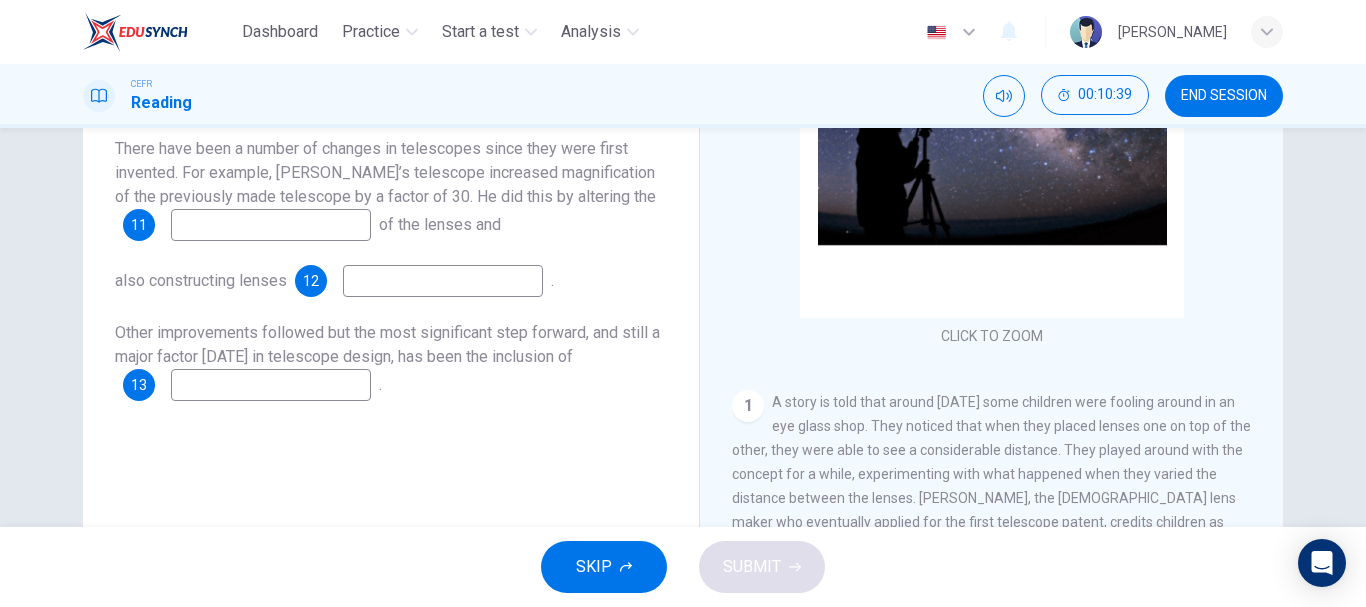 scroll, scrollTop: 306, scrollLeft: 0, axis: vertical 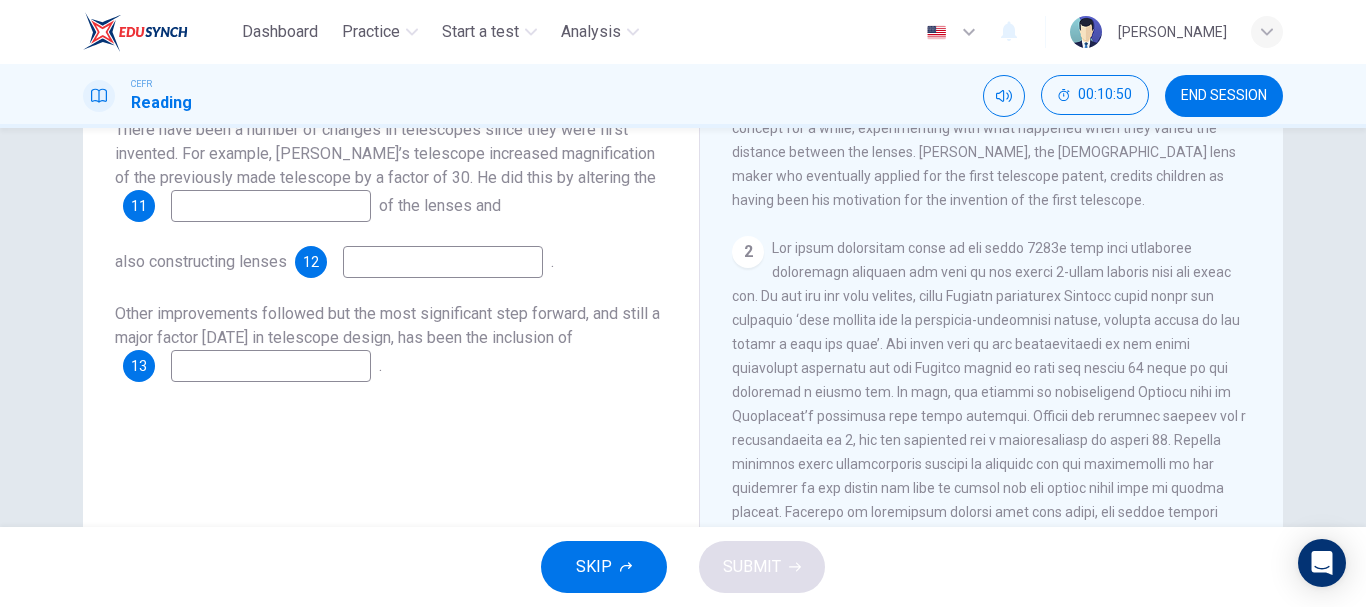 click at bounding box center [271, 206] 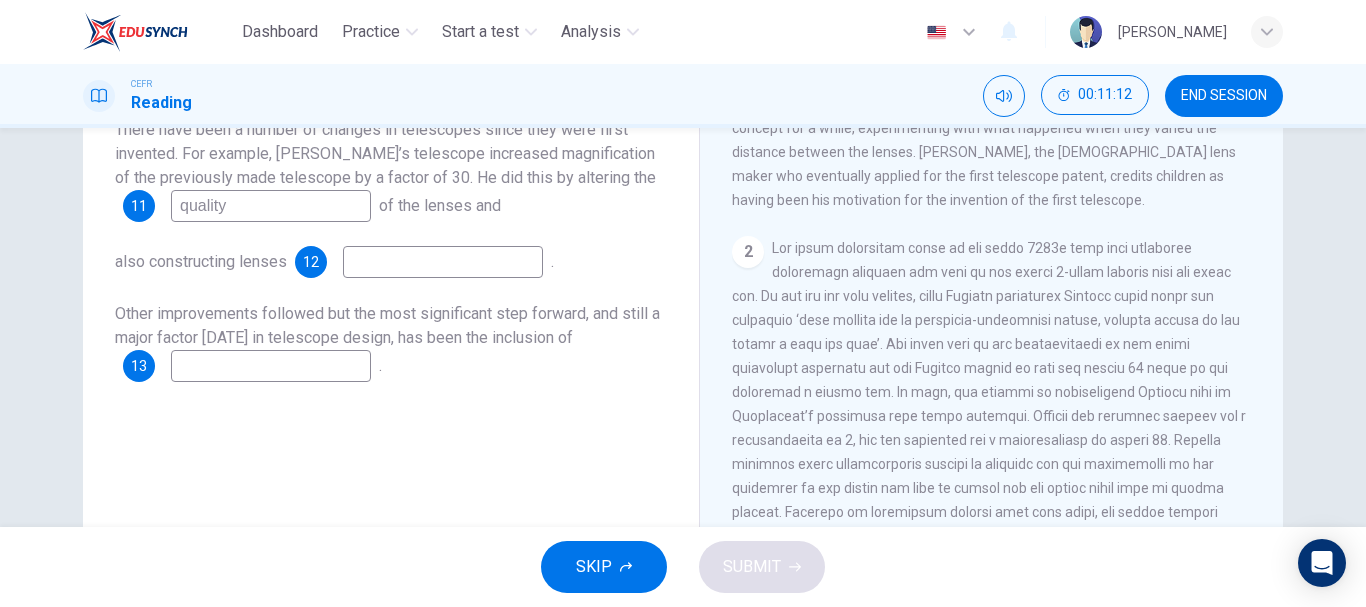 type on "quality" 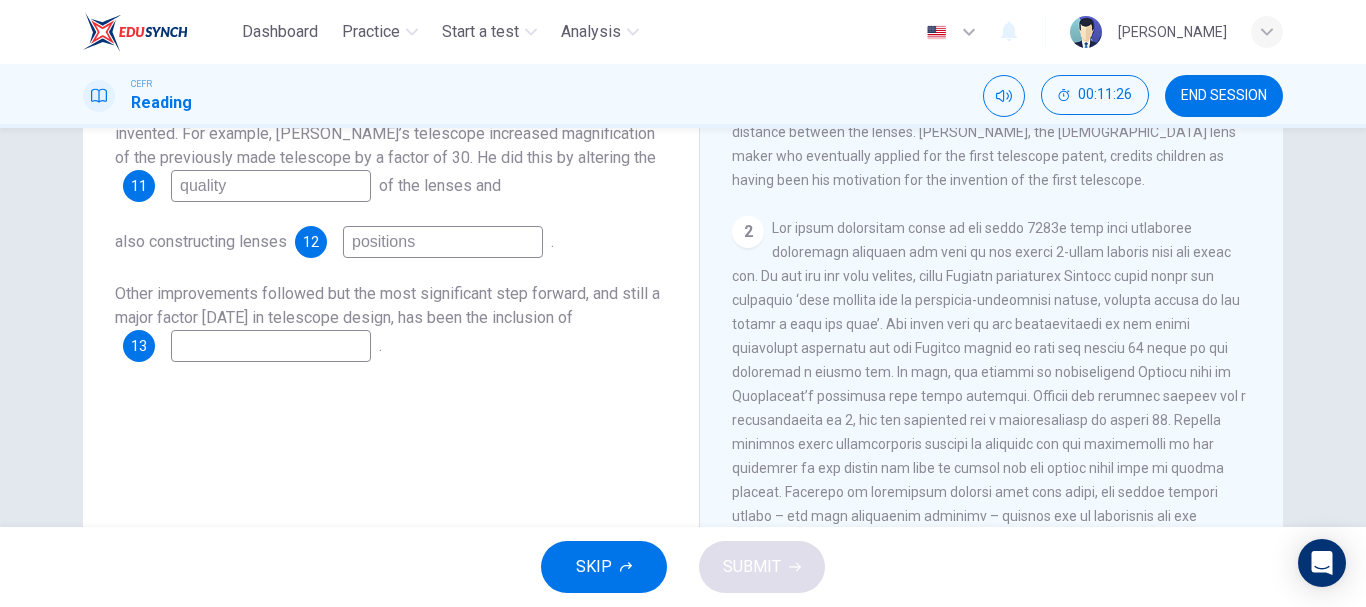scroll, scrollTop: 327, scrollLeft: 0, axis: vertical 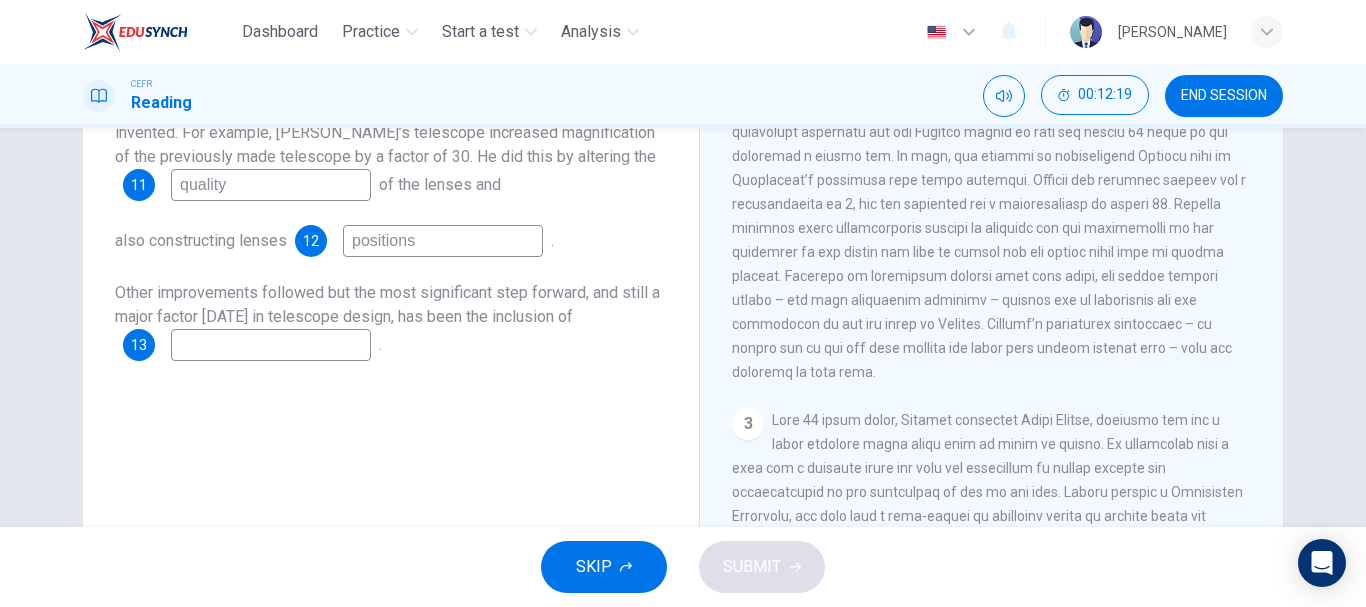 type on "positions" 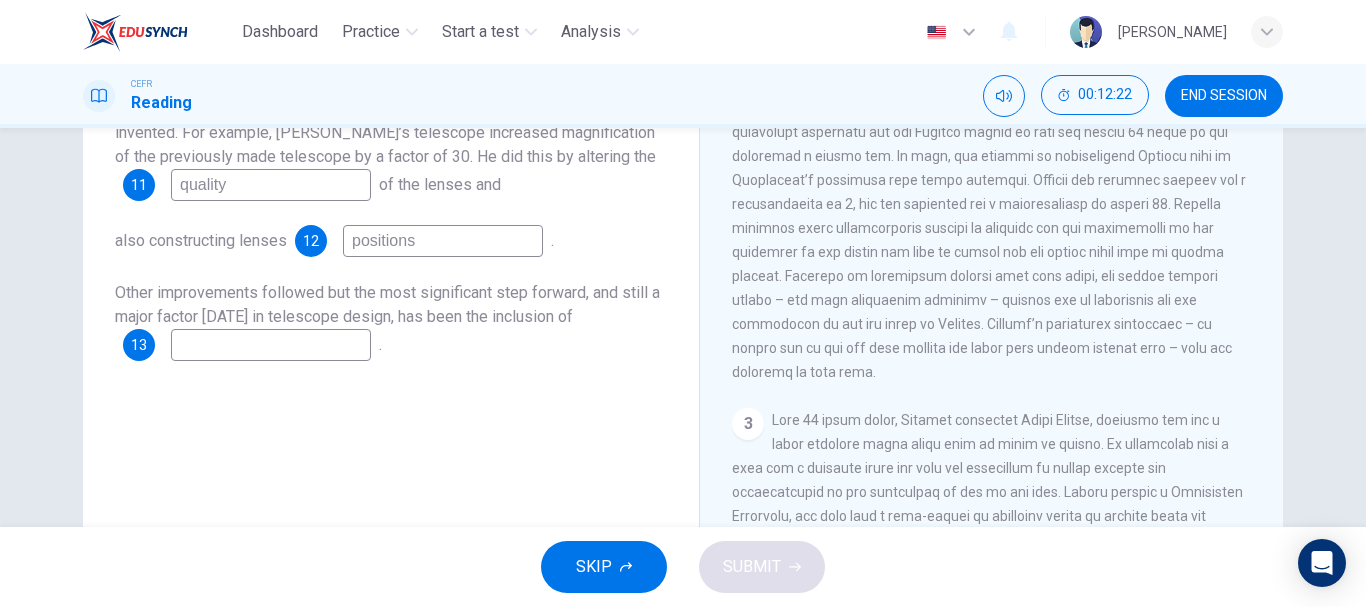 click at bounding box center [271, 345] 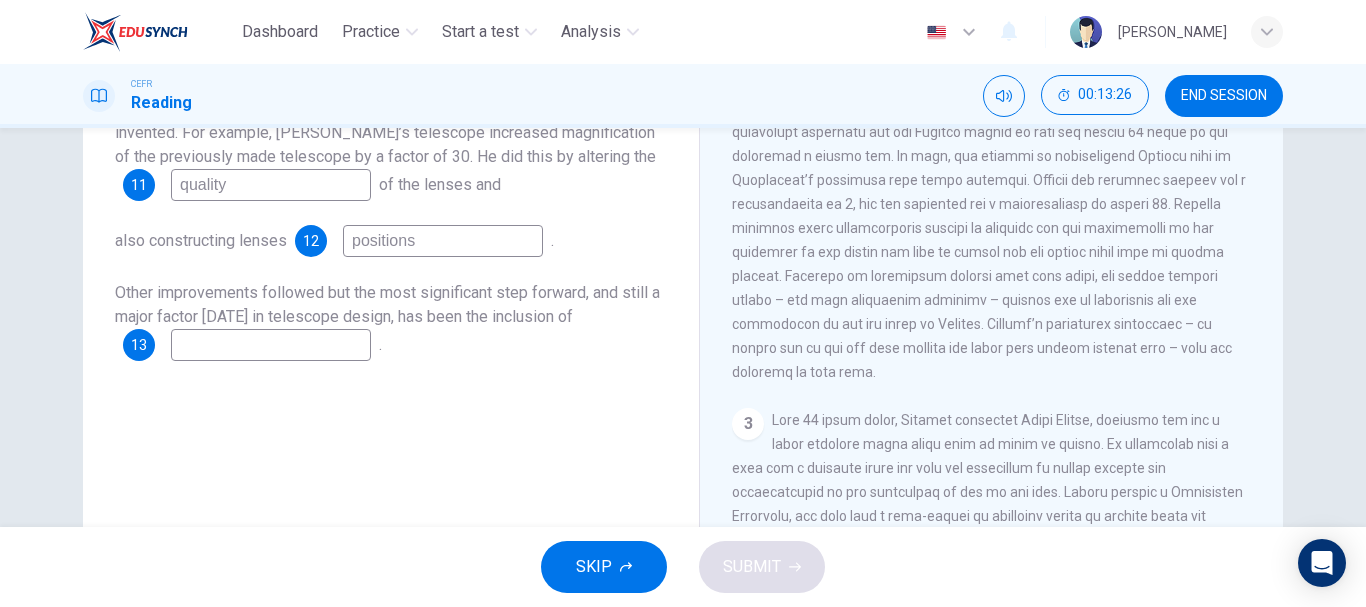 scroll, scrollTop: 376, scrollLeft: 0, axis: vertical 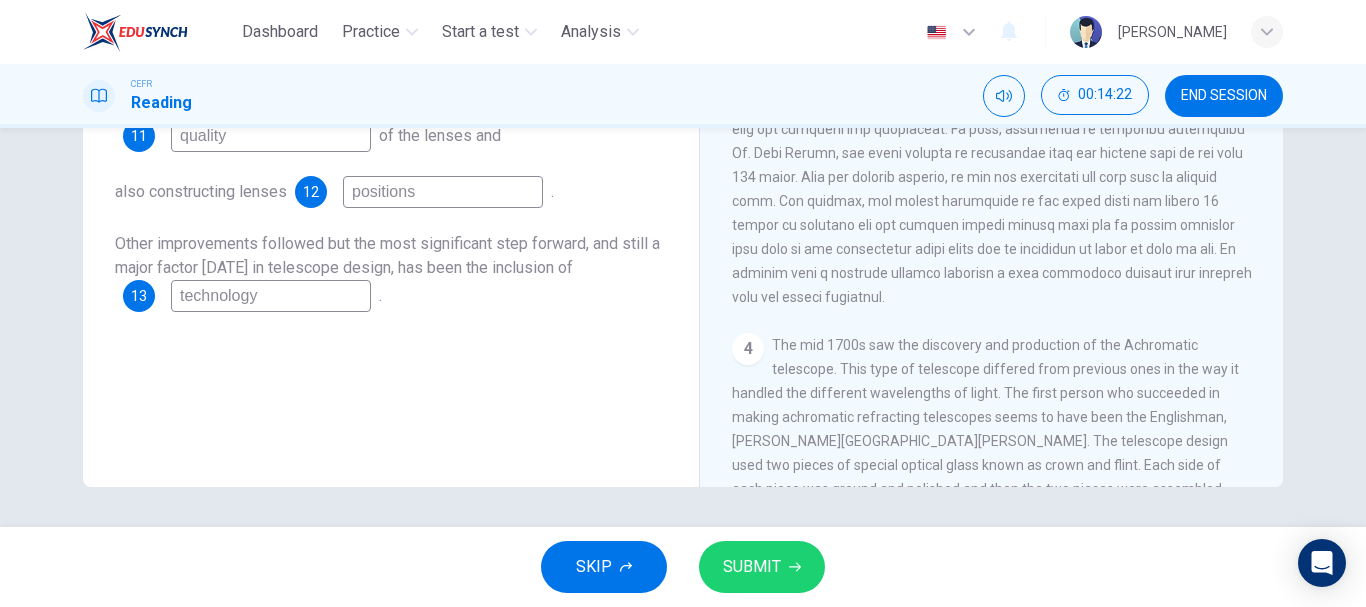 type on "technology" 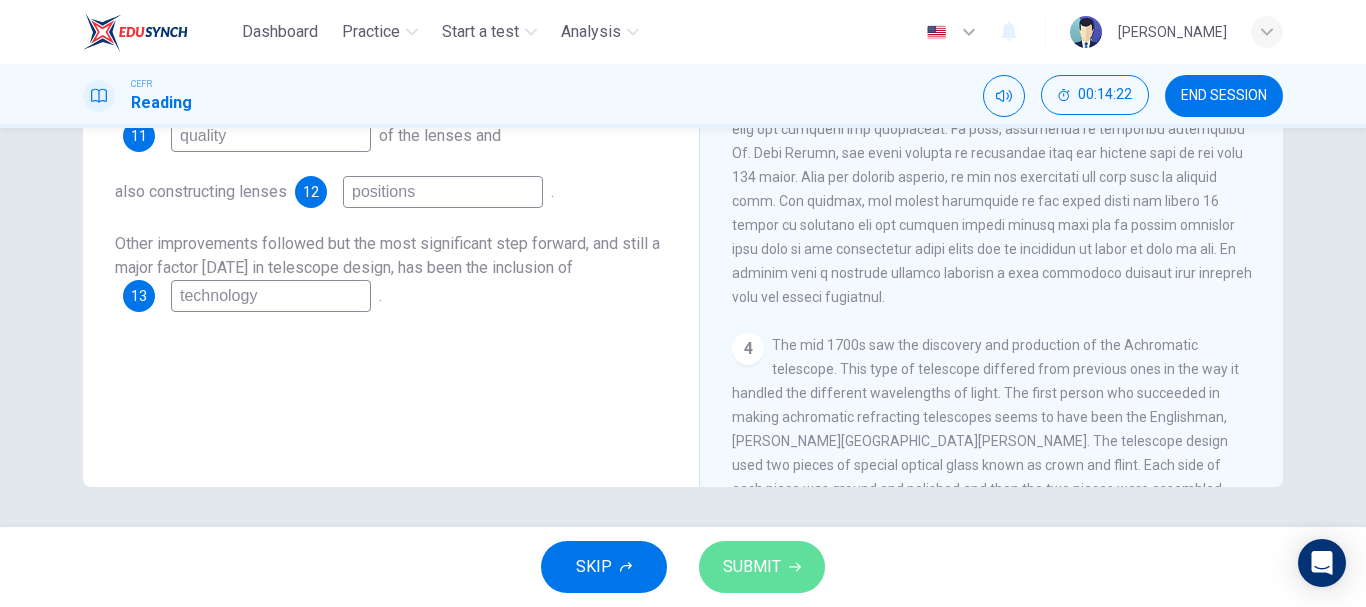 click on "SUBMIT" at bounding box center [752, 567] 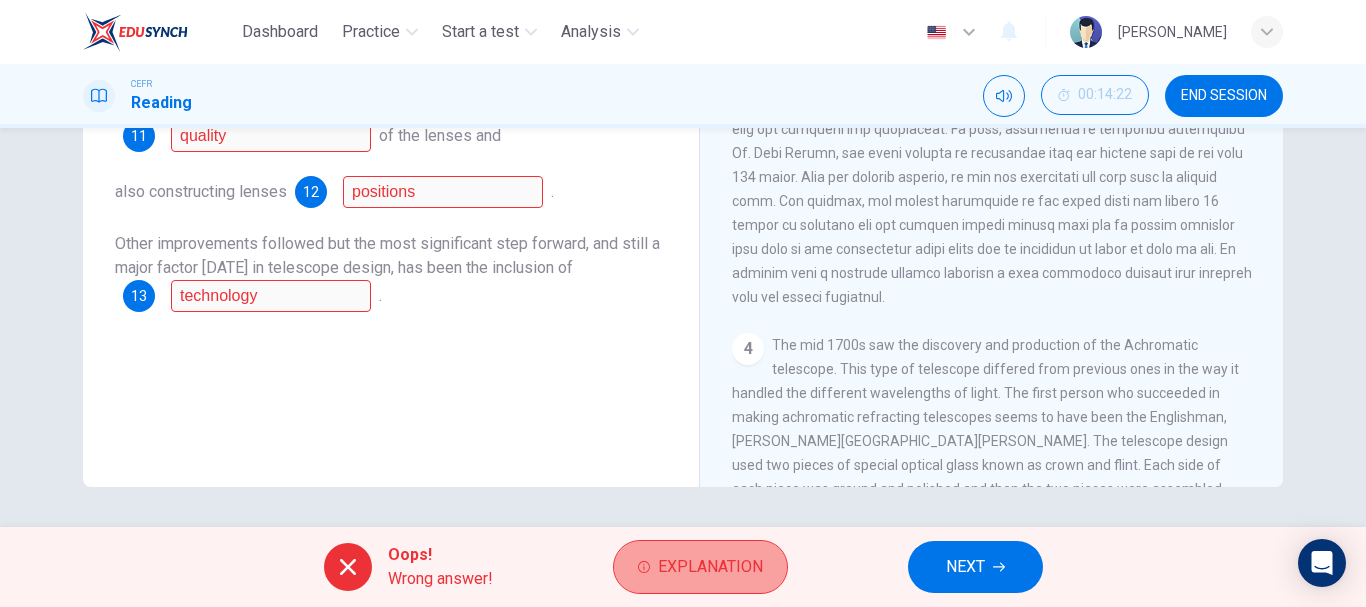 click on "Explanation" at bounding box center (700, 567) 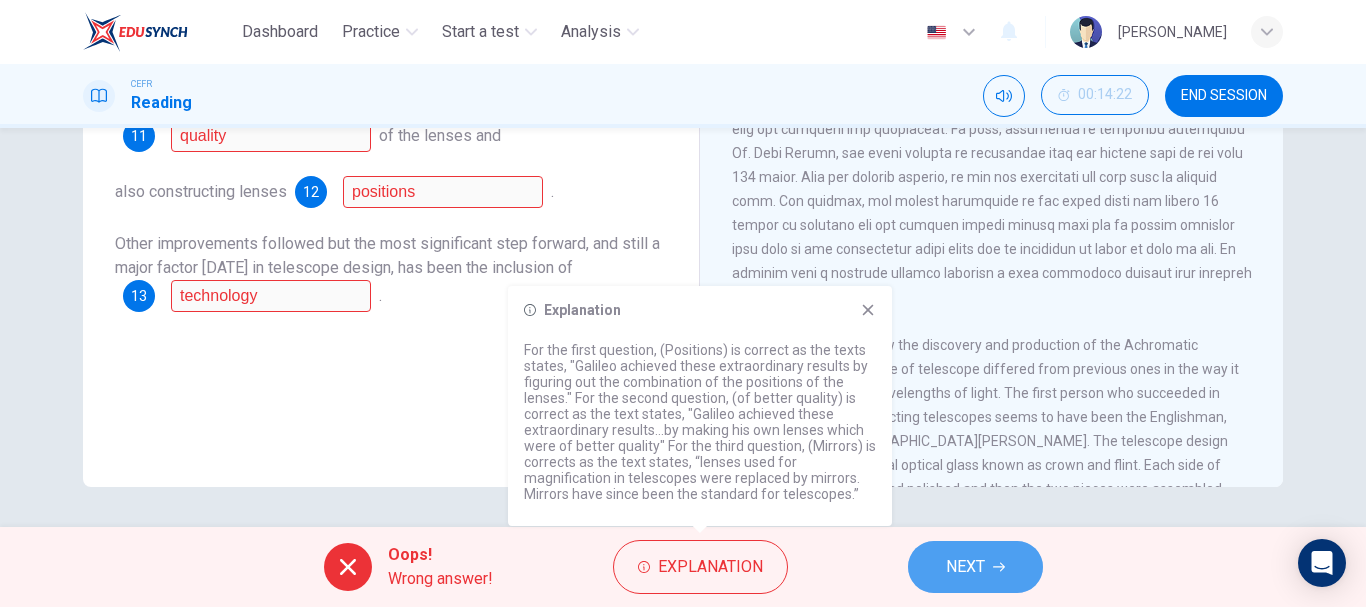 click on "NEXT" at bounding box center [975, 567] 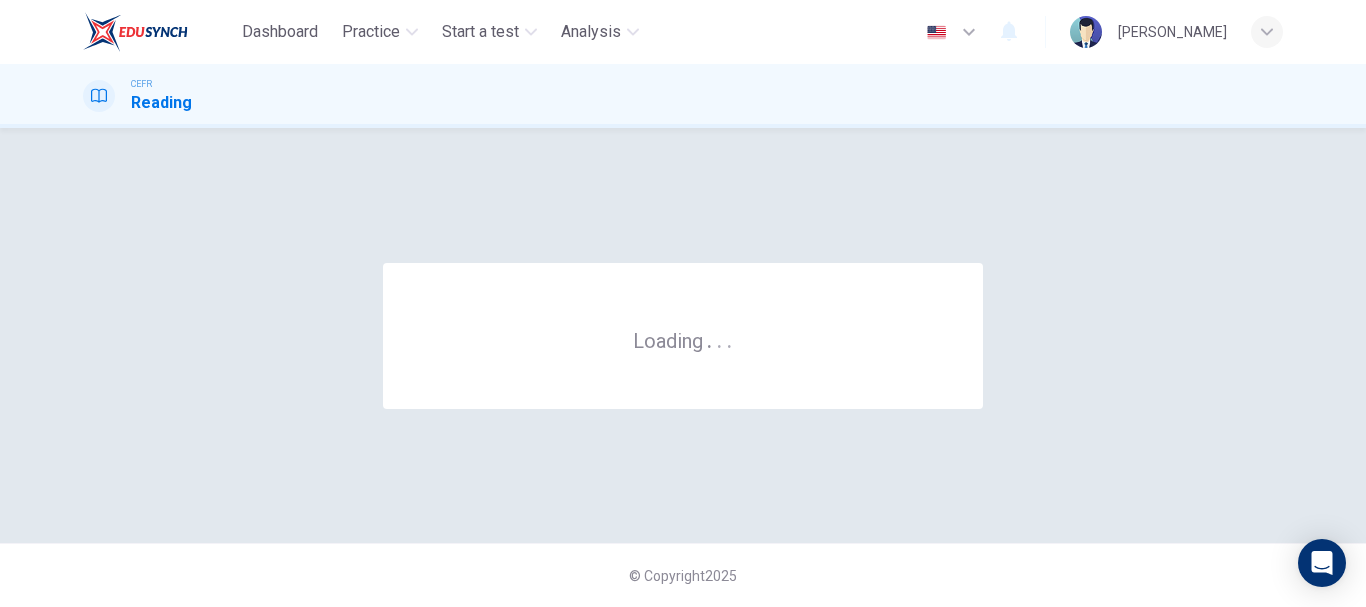 scroll, scrollTop: 0, scrollLeft: 0, axis: both 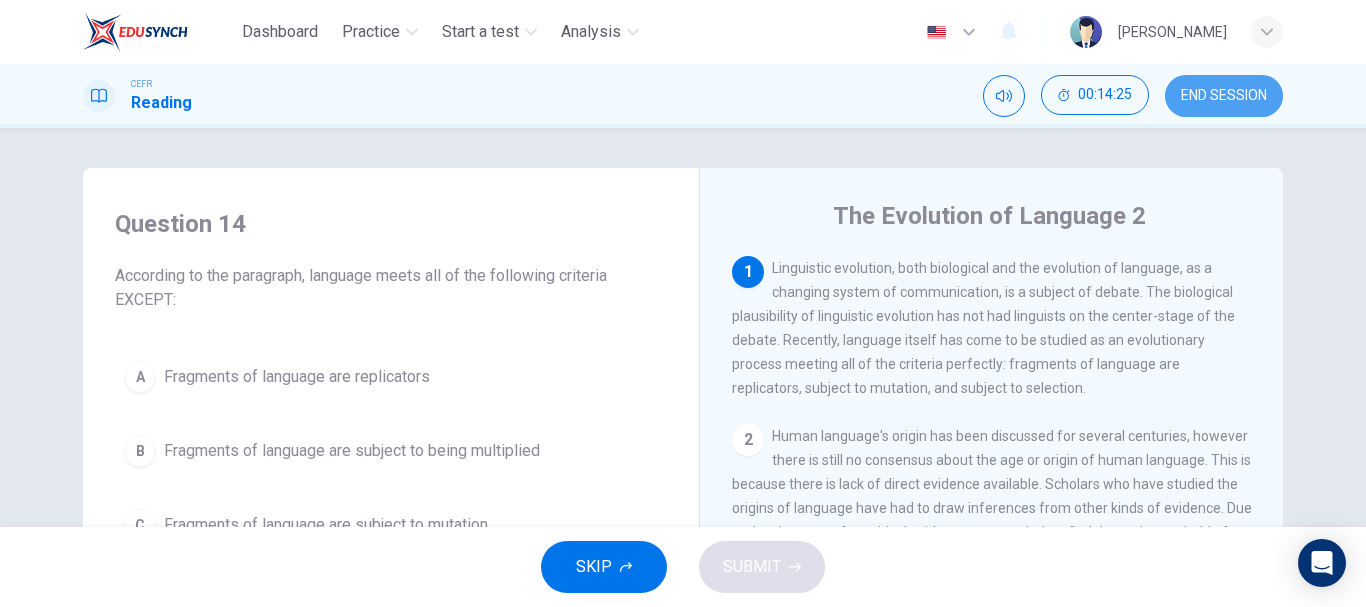 click on "END SESSION" at bounding box center (1224, 96) 